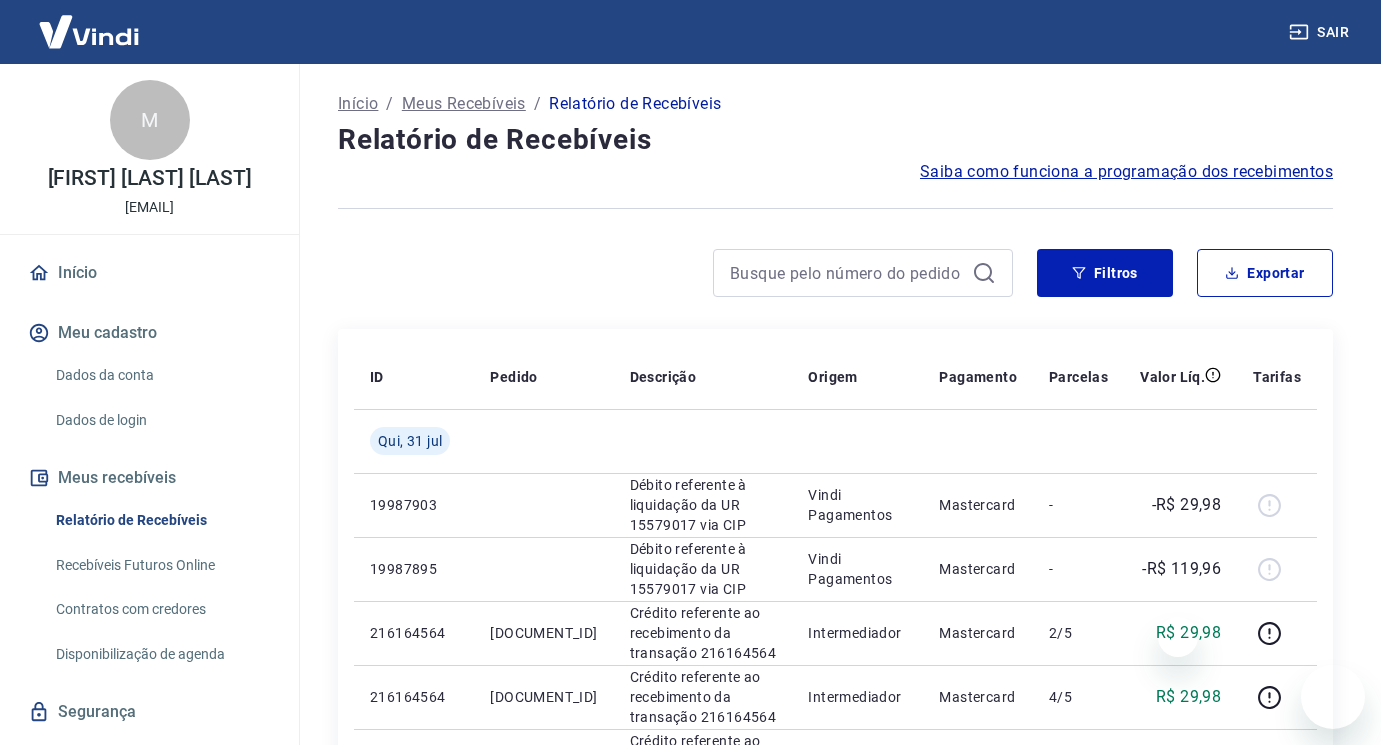 scroll, scrollTop: 0, scrollLeft: 0, axis: both 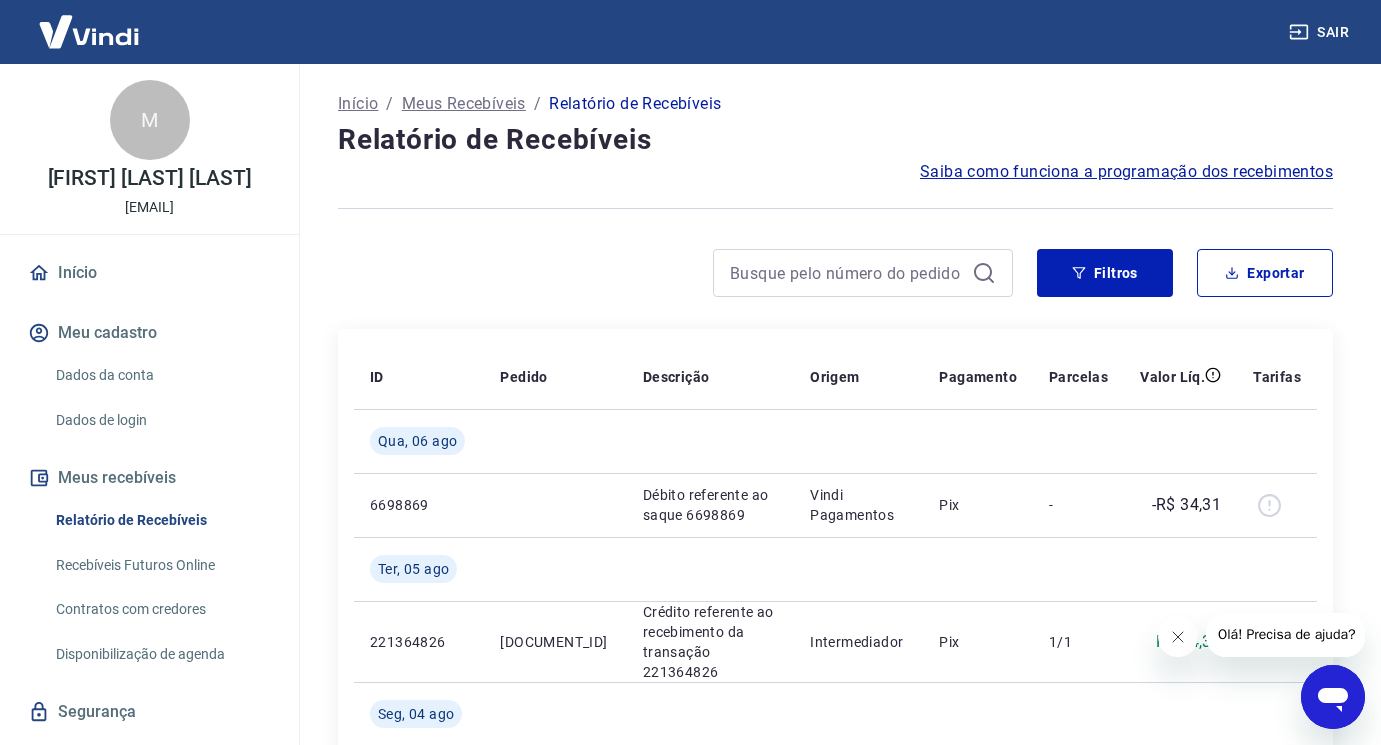 click on "Início / Meus Recebíveis / Relatório de Recebíveis Relatório de Recebíveis Saiba como funciona a programação dos recebimentos Saiba como funciona a programação dos recebimentos Filtros Exportar ID Pedido Descrição Origem Pagamento Parcelas Valor Líq. Tarifas Qua, 06 ago 6698869 Débito referente ao saque 6698869 Vindi Pagamentos Pix - -R$ 34,31 Ter, 05 ago 221364826 DD-9254-63309669 Crédito referente ao recebimento da transação 221364826 Intermediador Pix 1/1 R$ 34,31 Seg, 04 ago 6683644 Débito referente ao saque 6683644 Vindi Pagamentos Pix - -R$ 331,53 Dom, 03 ago 220985918 DD-9254-63258147 Crédito referente ao recebimento da transação 220985918 Intermediador Pix 1/1 R$ 169,18 220985413 DD-9254-63258136 Crédito referente ao recebimento da transação 220985413 Intermediador Pix 1/1 R$ 162,35 Sex, 01 ago 6675592 Débito referente ao saque 6675592 Vindi Pagamentos Pix - -R$ 147,52 Qui, 31 jul 220638103 DD-9254-63177851 Crédito referente ao recebimento da transação 220638103 Pix -" at bounding box center [835, 1371] 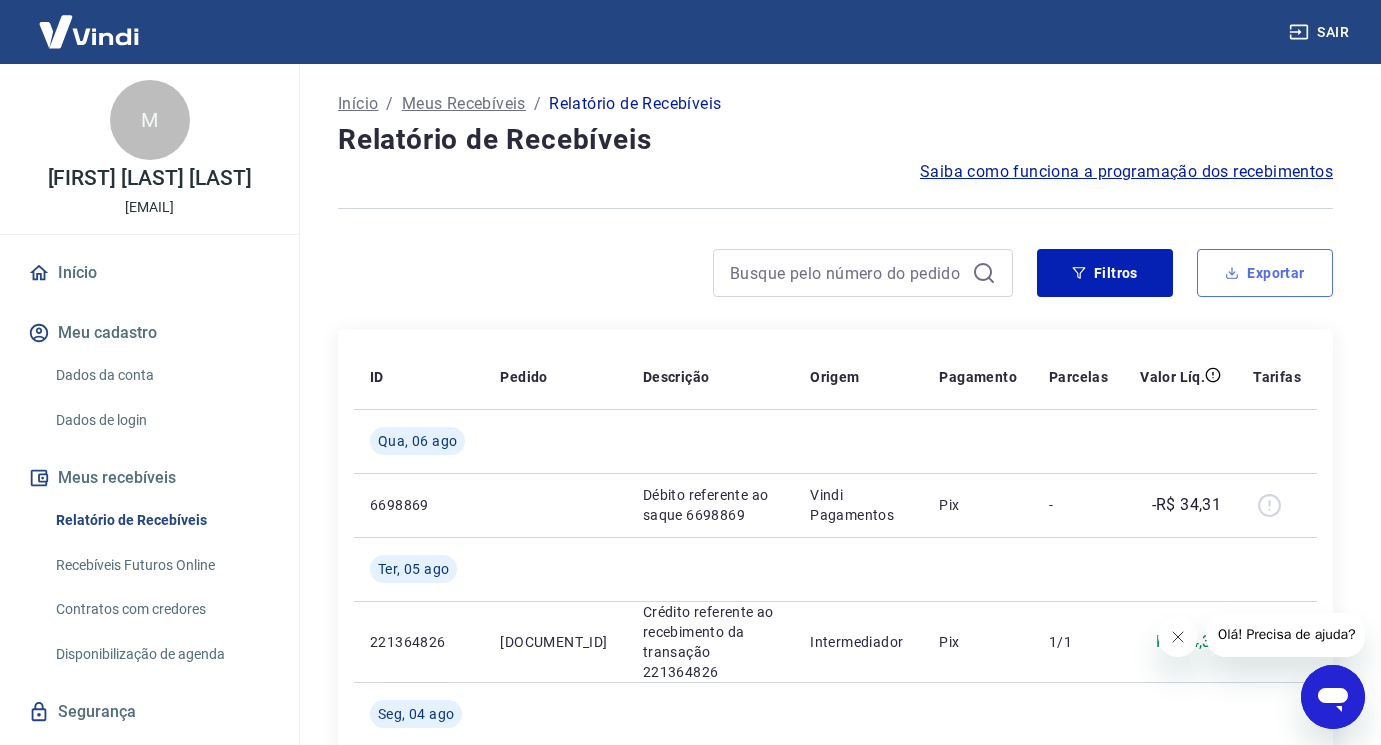 click on "Exportar" at bounding box center (1265, 273) 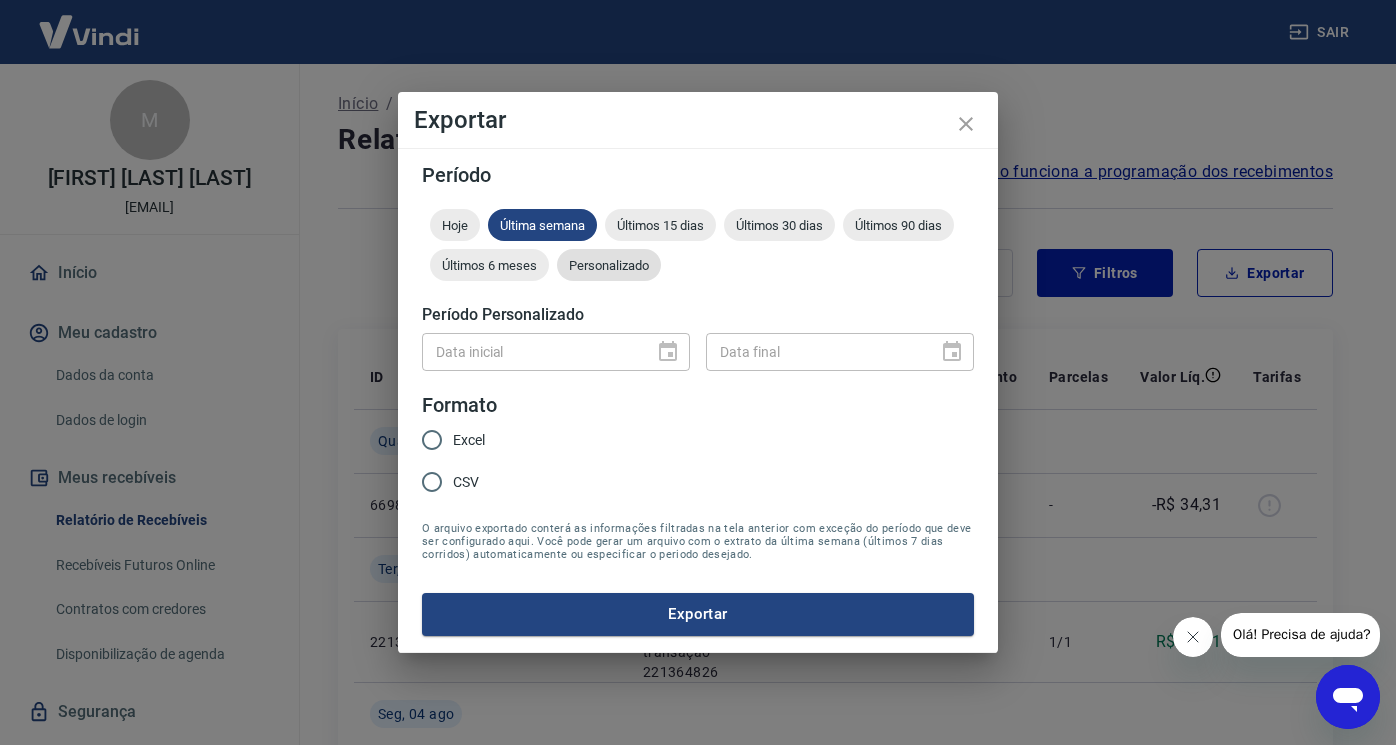 click on "Personalizado" at bounding box center [609, 265] 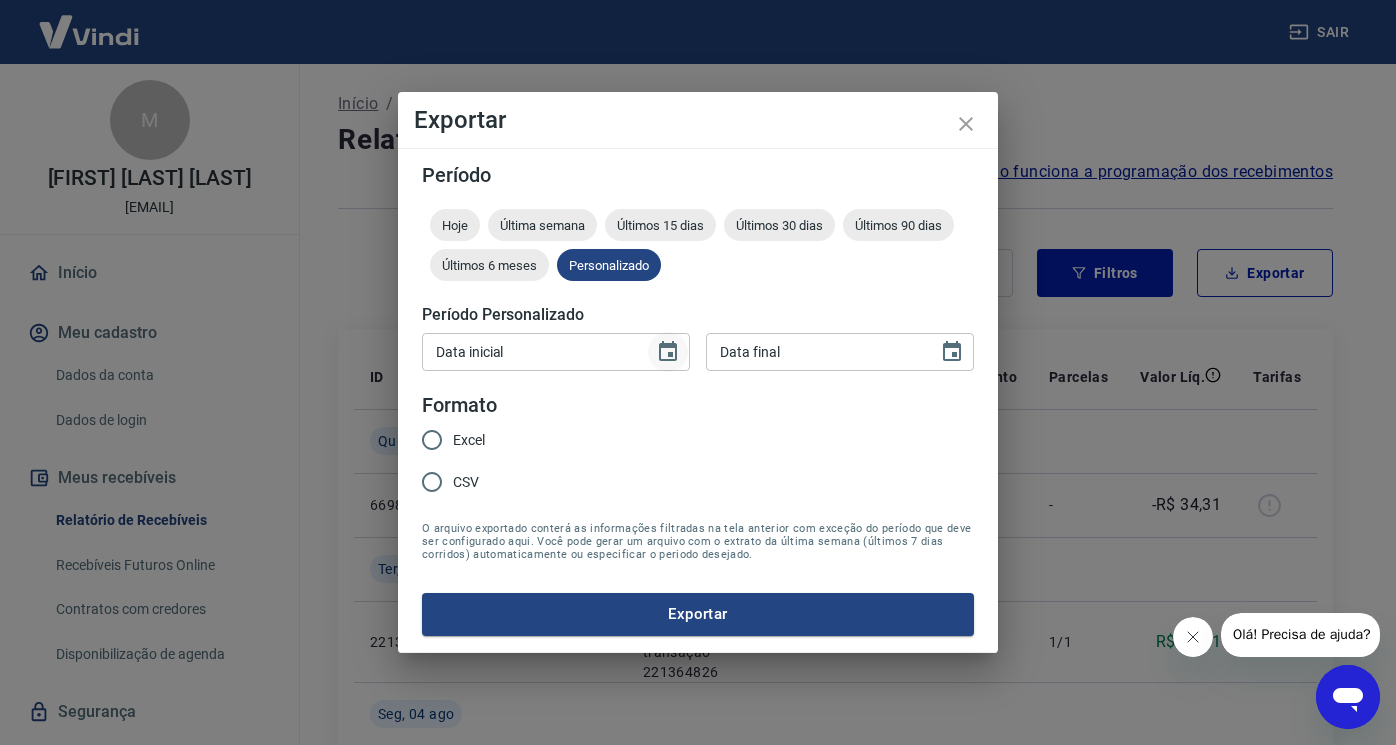 click 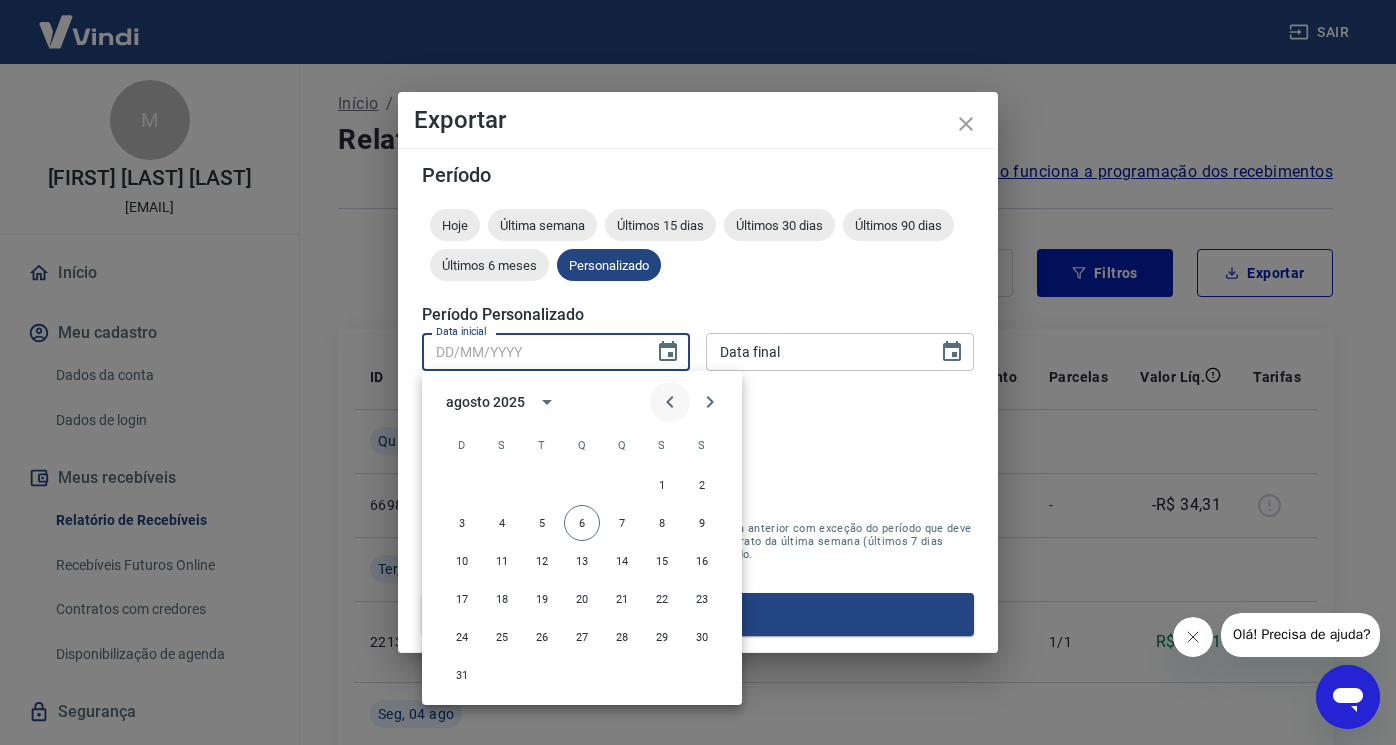 click 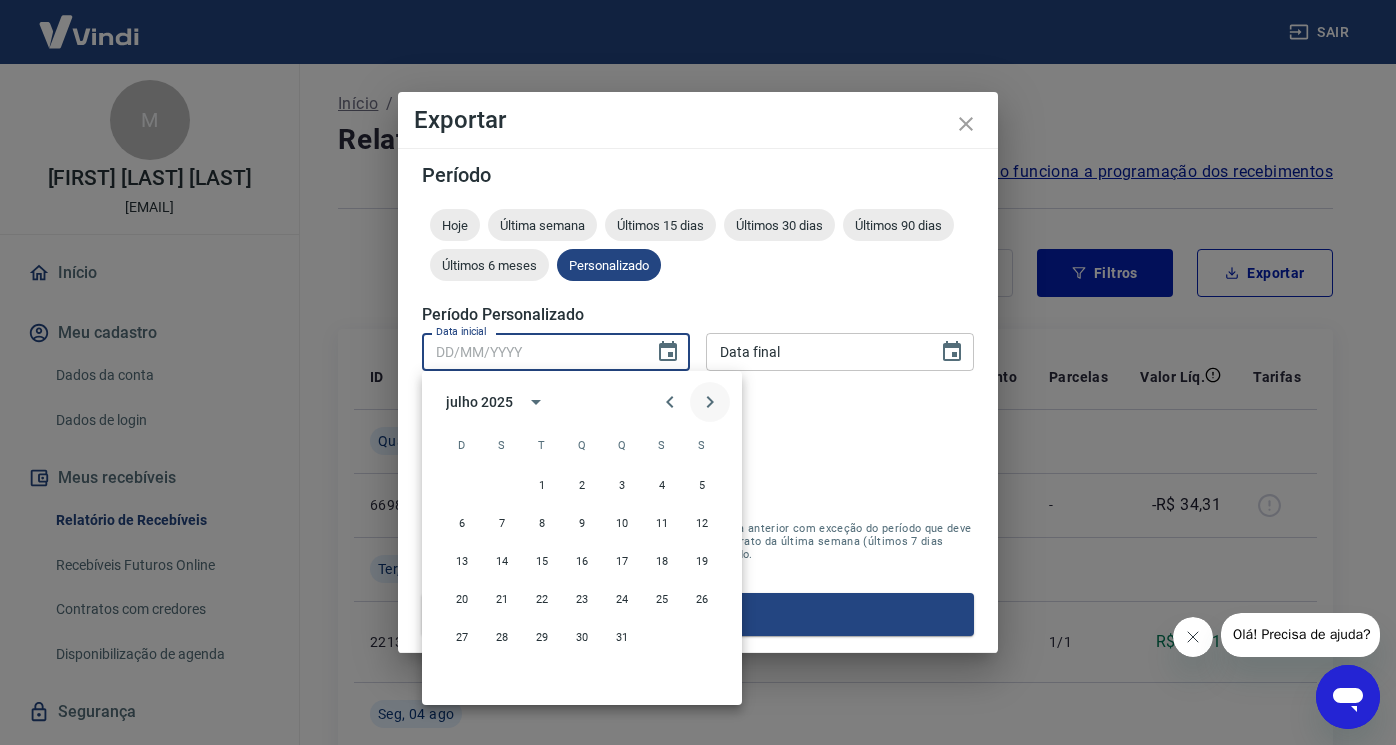 click 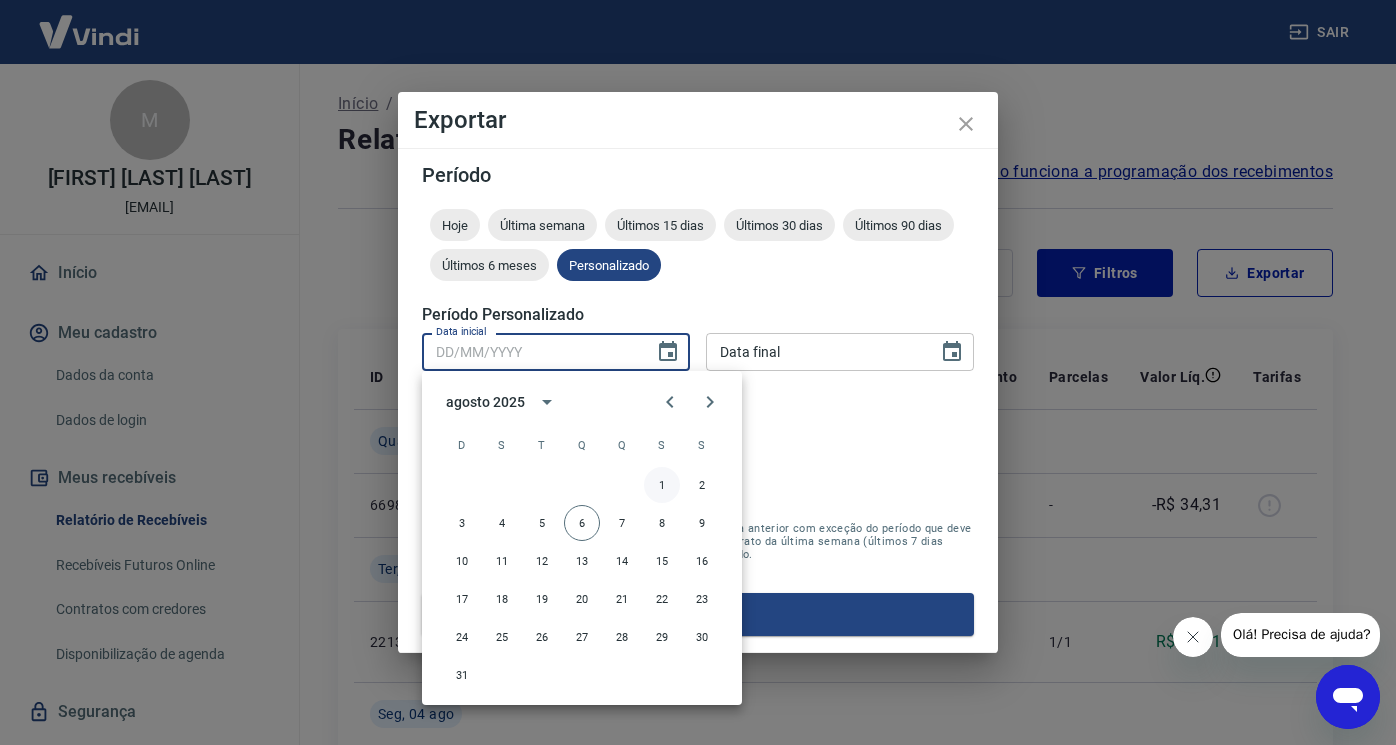 click on "1" at bounding box center [662, 485] 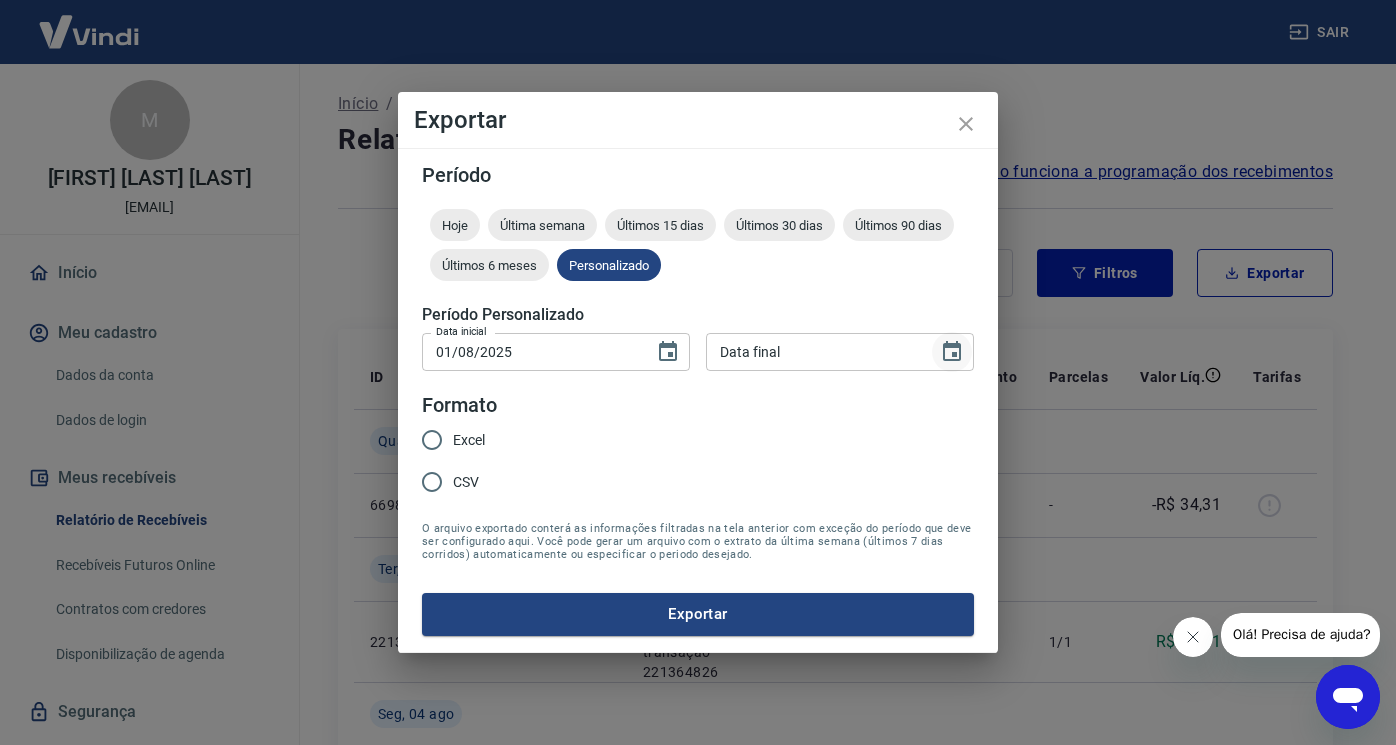 click 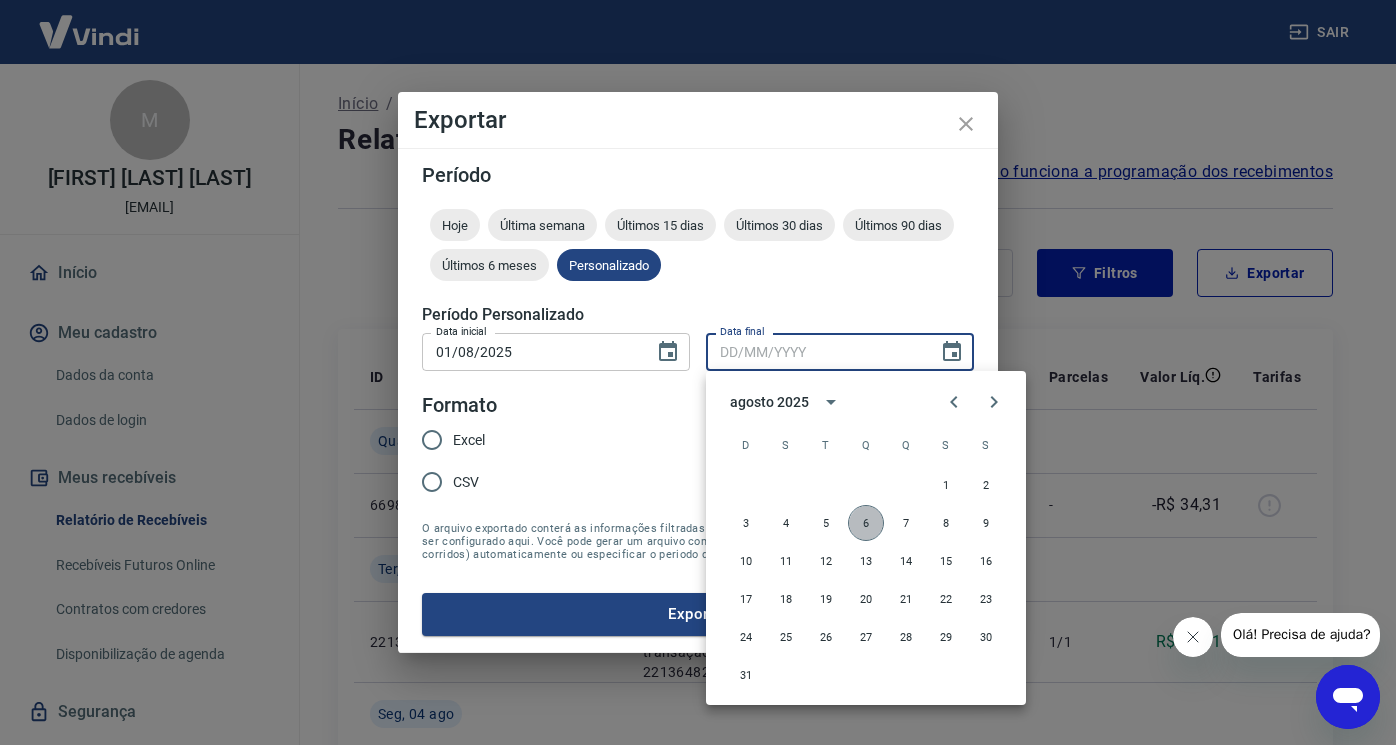 click on "6" at bounding box center (866, 523) 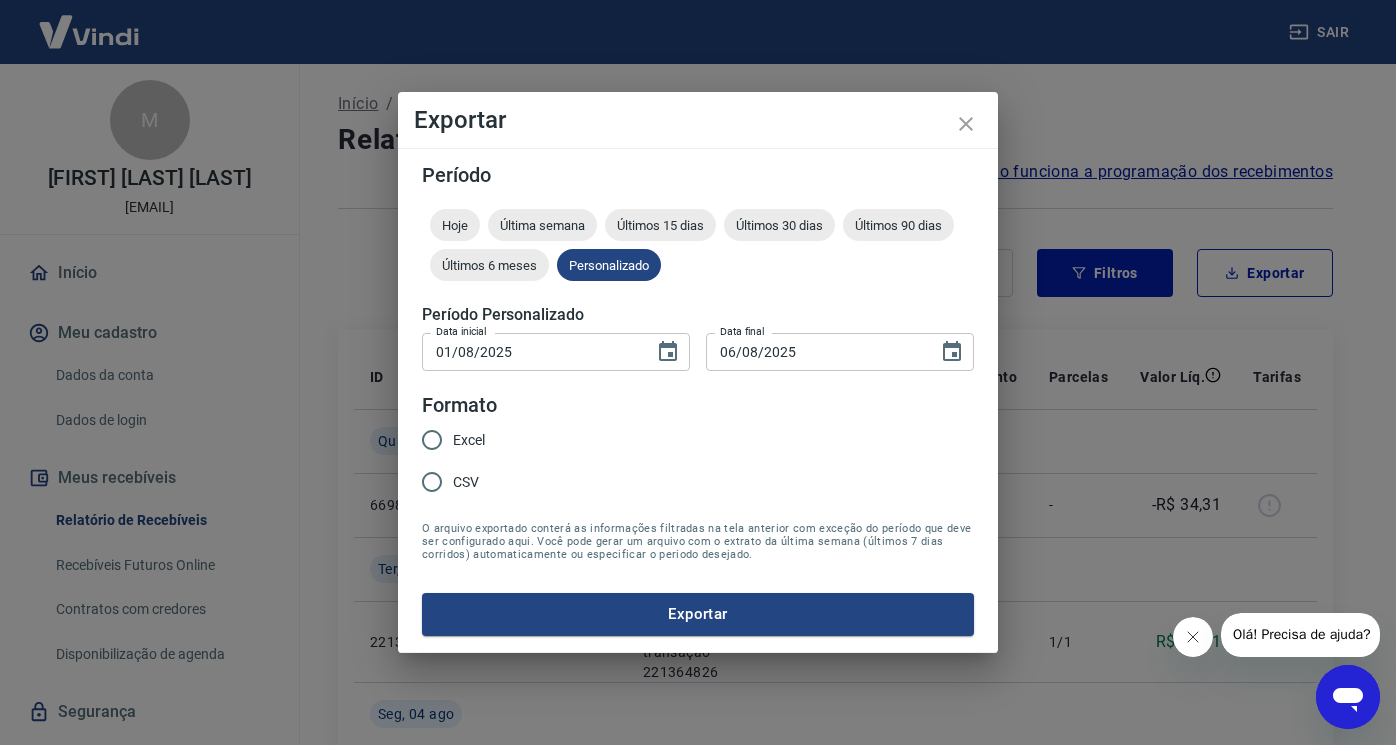 click on "Excel" at bounding box center (432, 440) 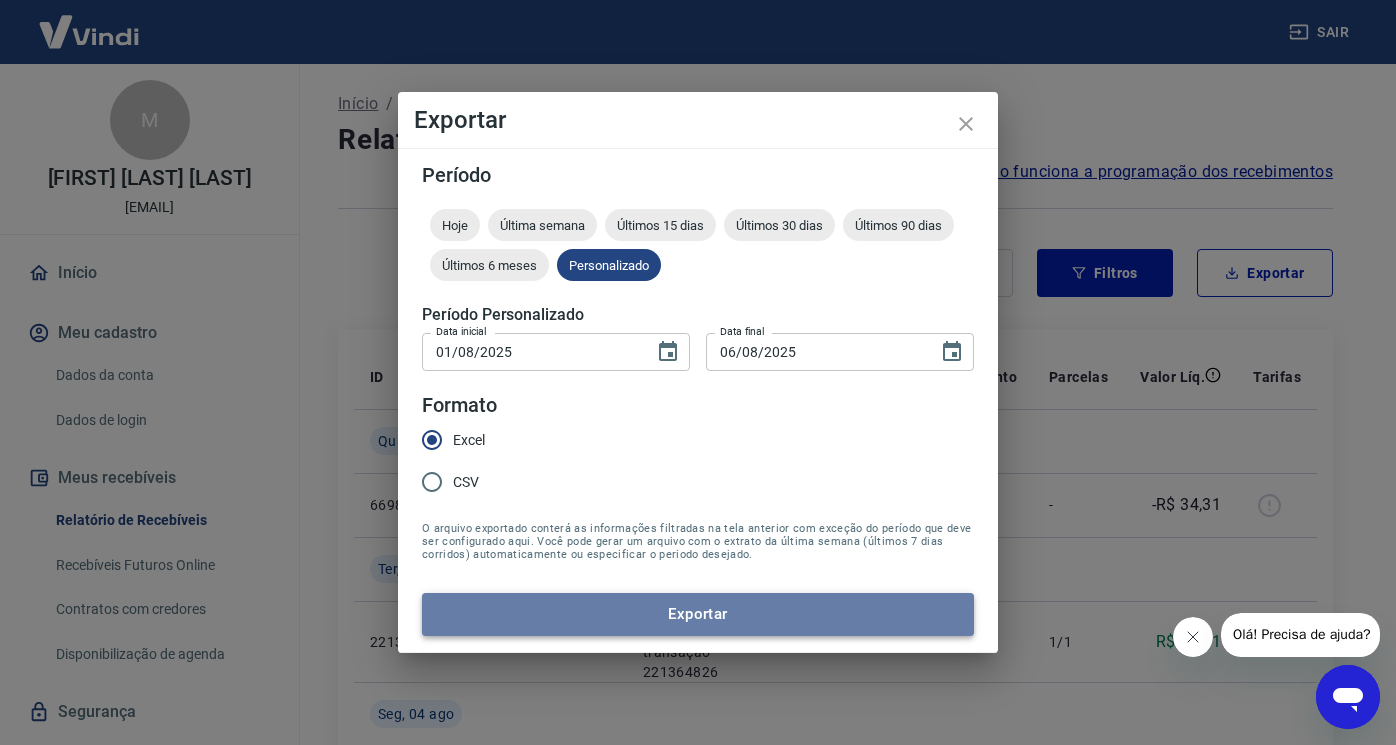 click on "Exportar" at bounding box center (698, 614) 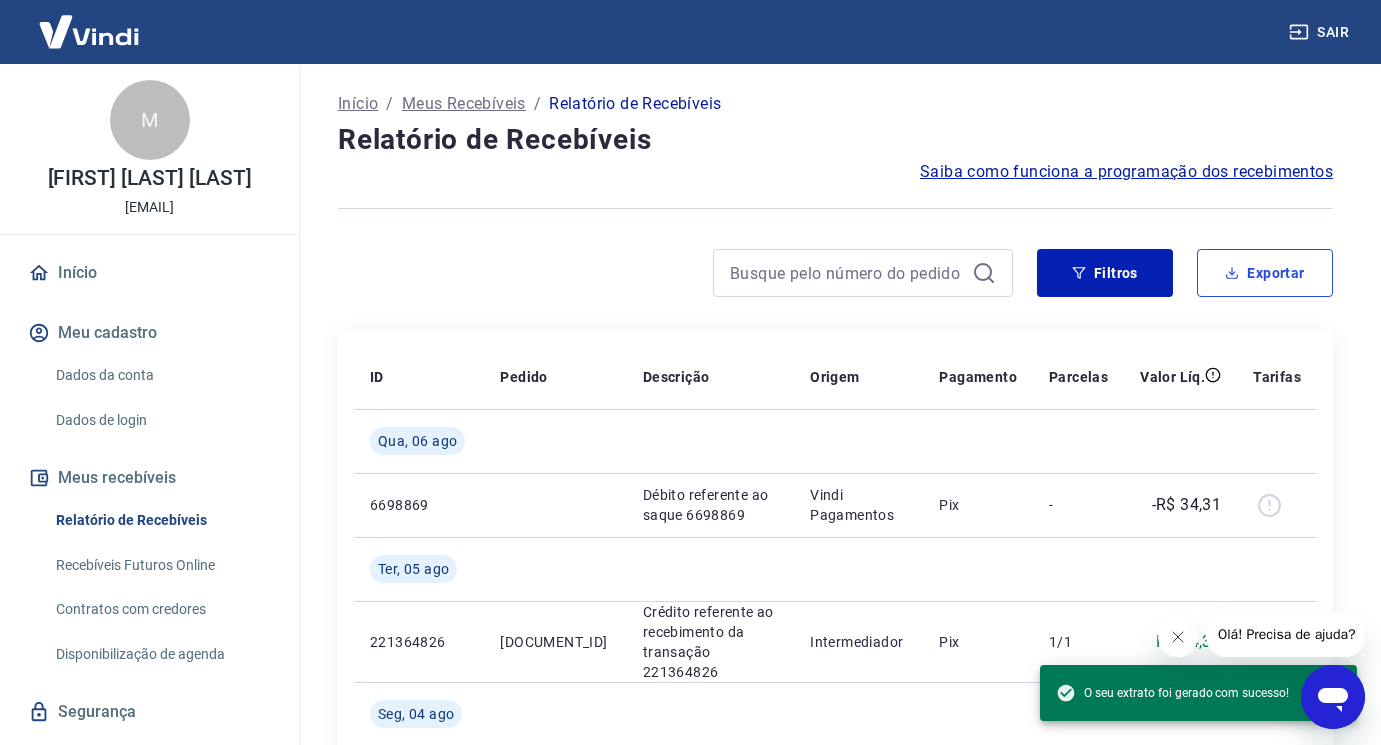 drag, startPoint x: 1281, startPoint y: 259, endPoint x: 1260, endPoint y: 261, distance: 21.095022 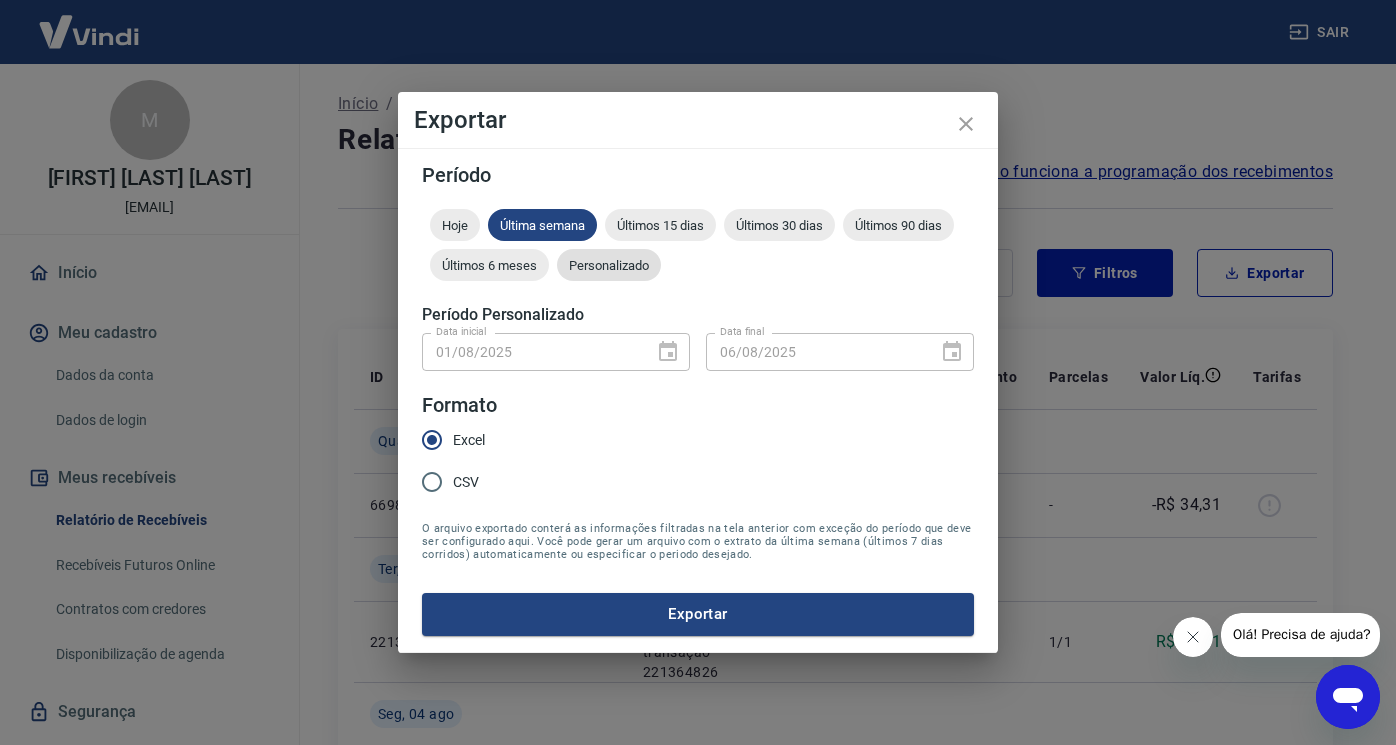 click on "Personalizado" at bounding box center (609, 265) 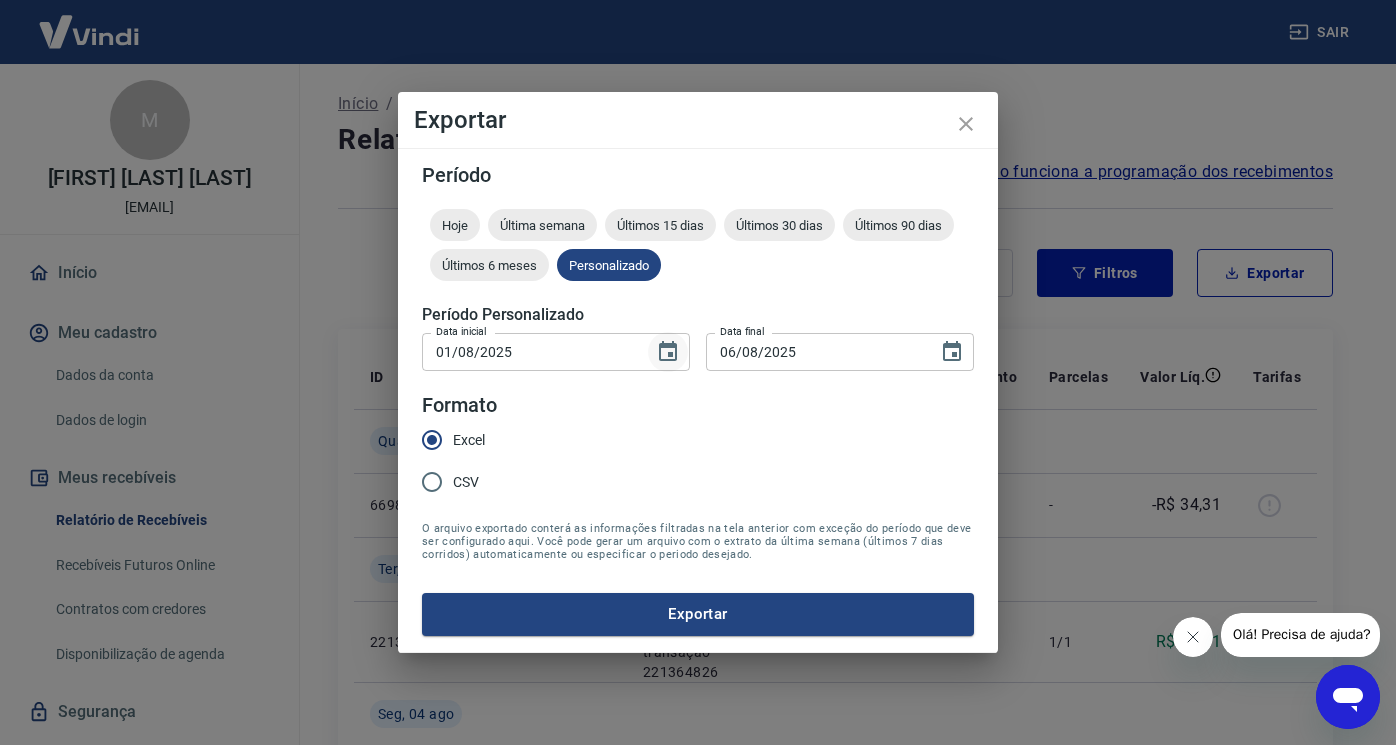 click 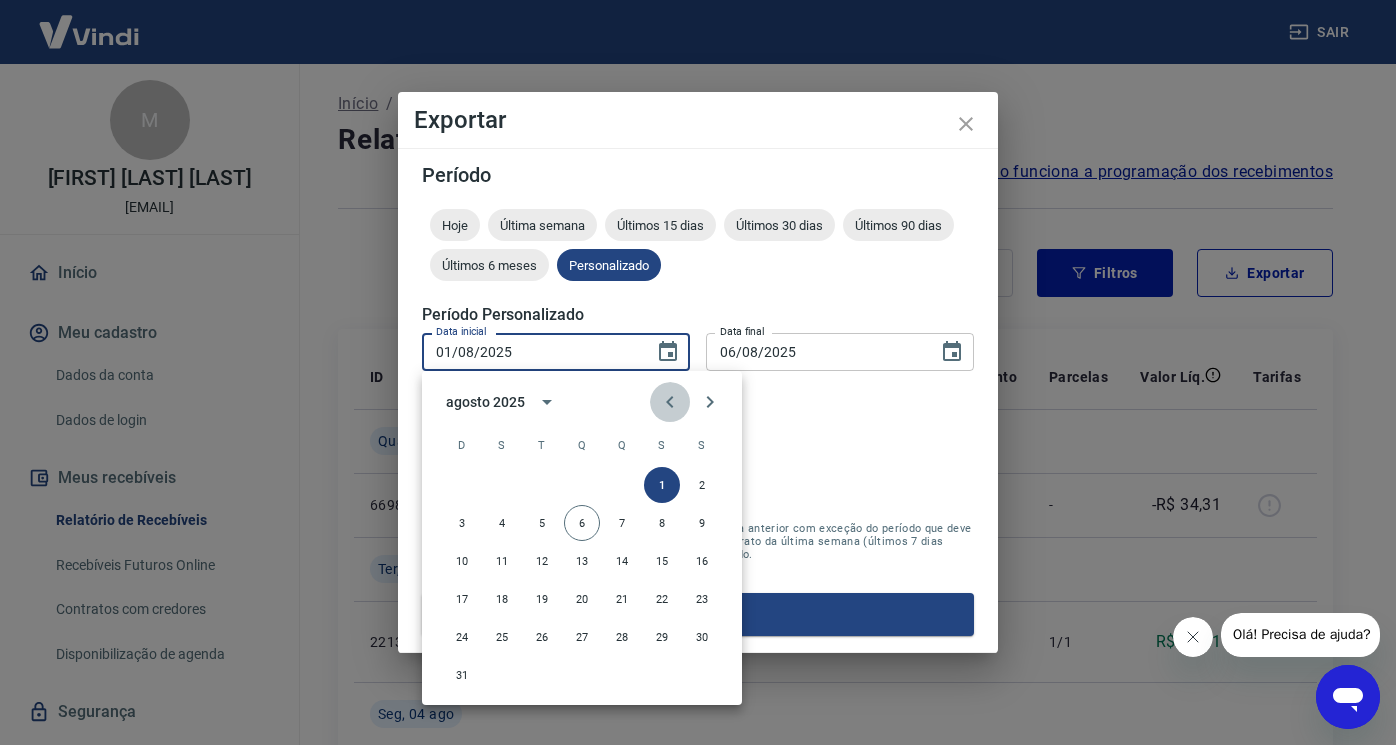 click 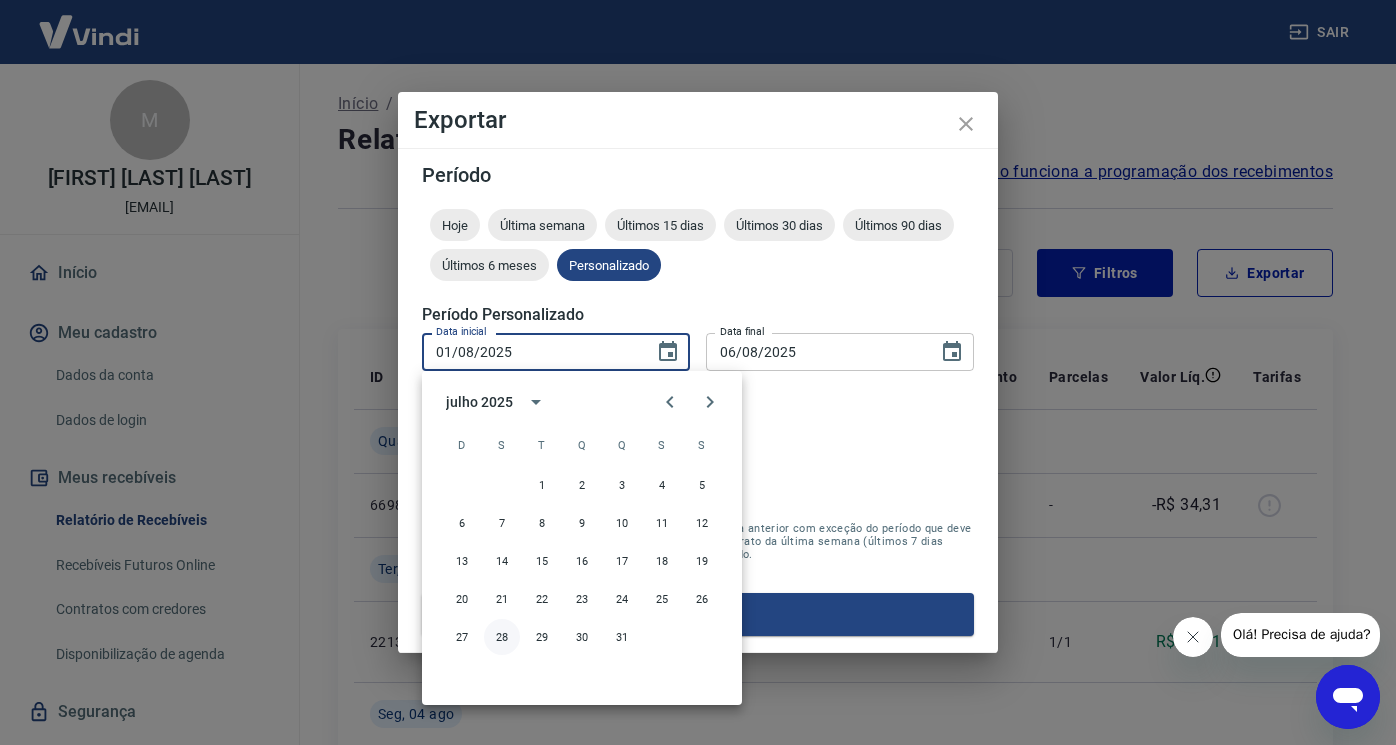 click on "28" at bounding box center [502, 637] 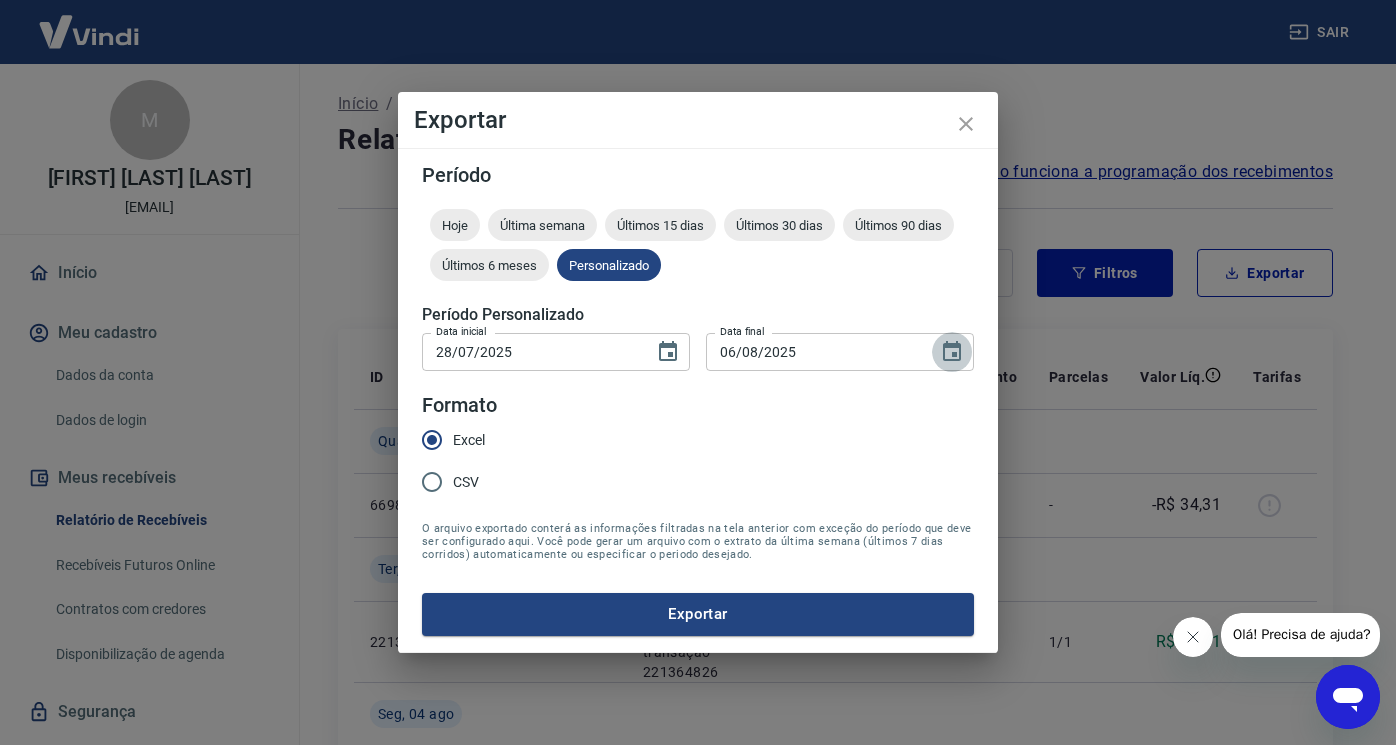 click 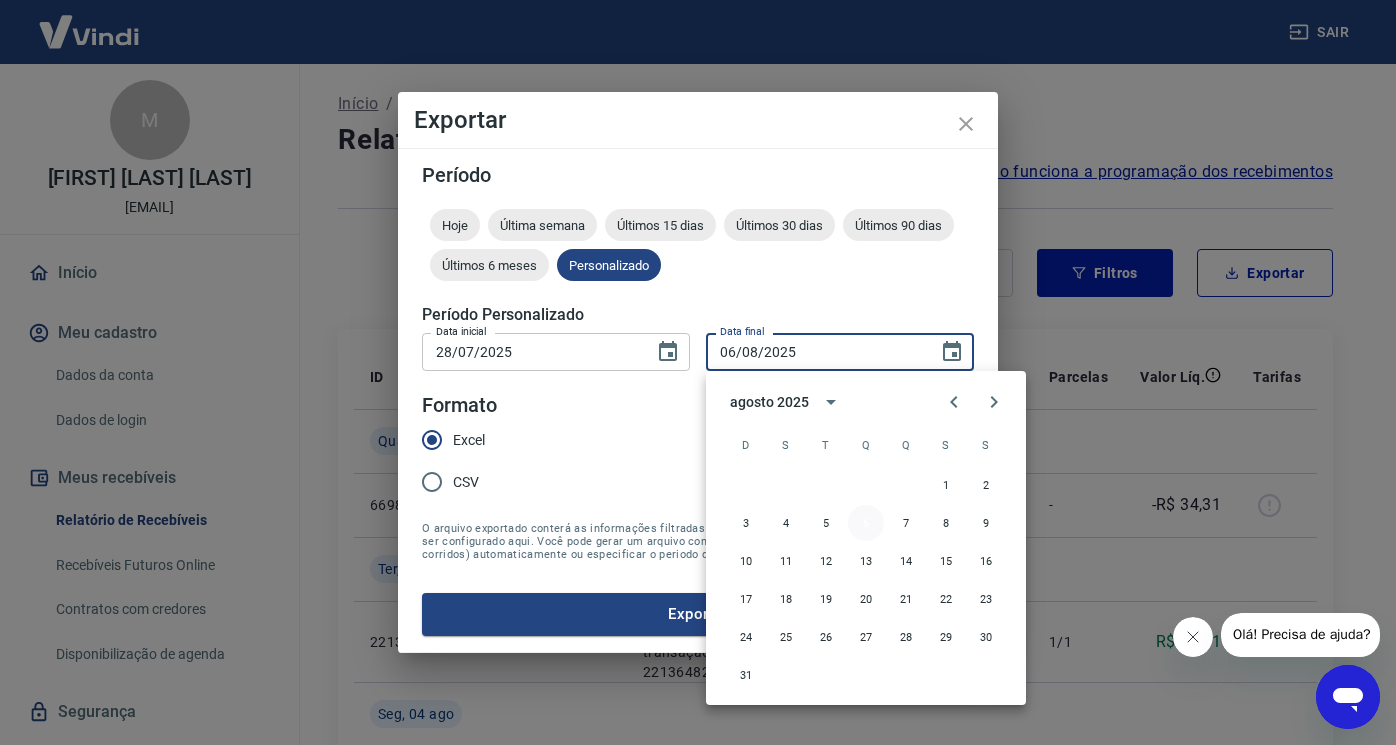 click on "6" at bounding box center (866, 523) 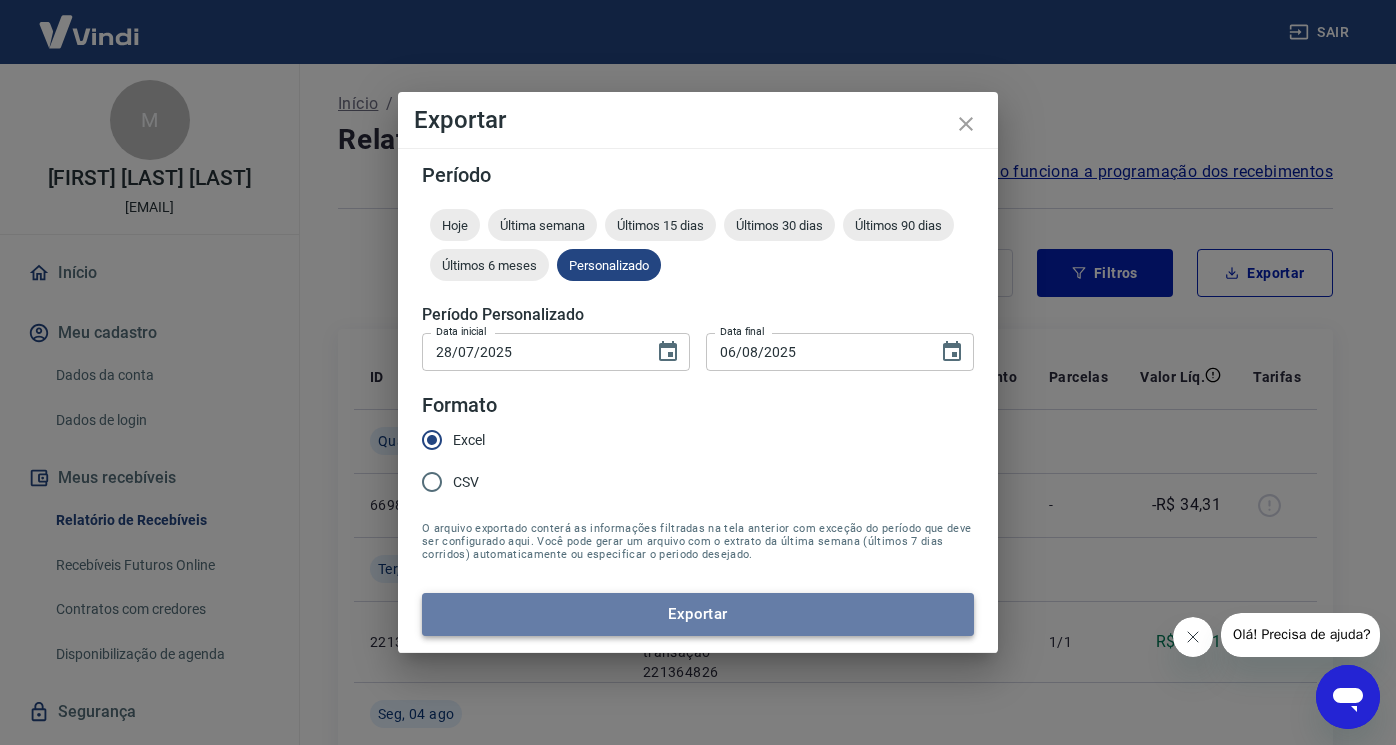 click on "Exportar" at bounding box center (698, 614) 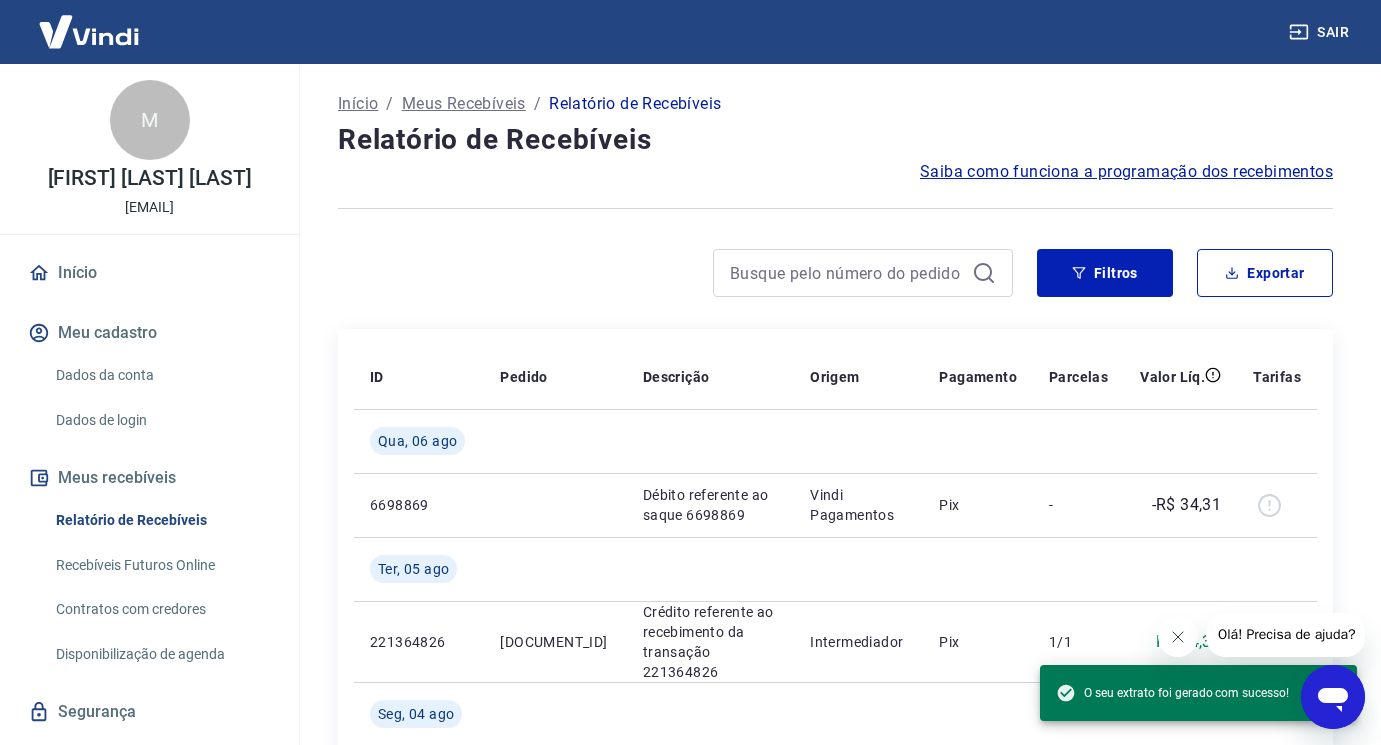 click 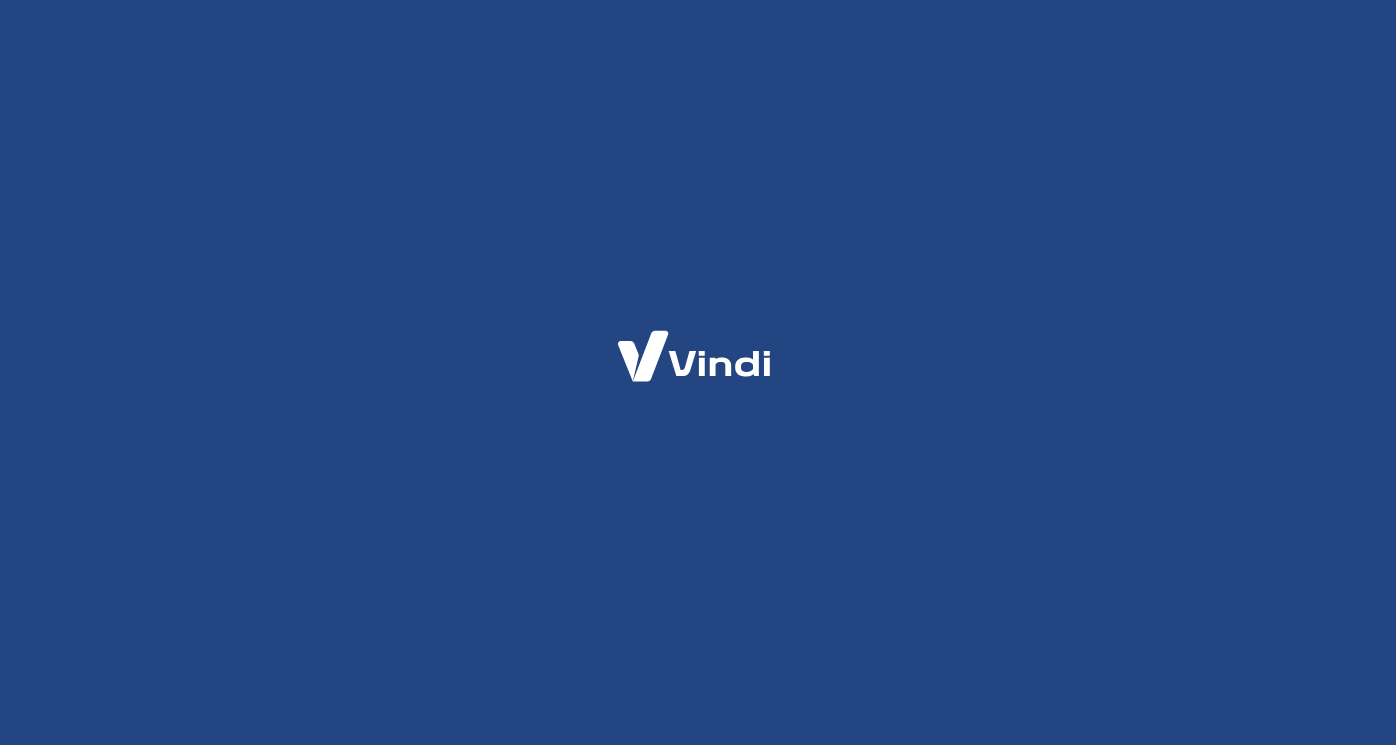 scroll, scrollTop: 0, scrollLeft: 0, axis: both 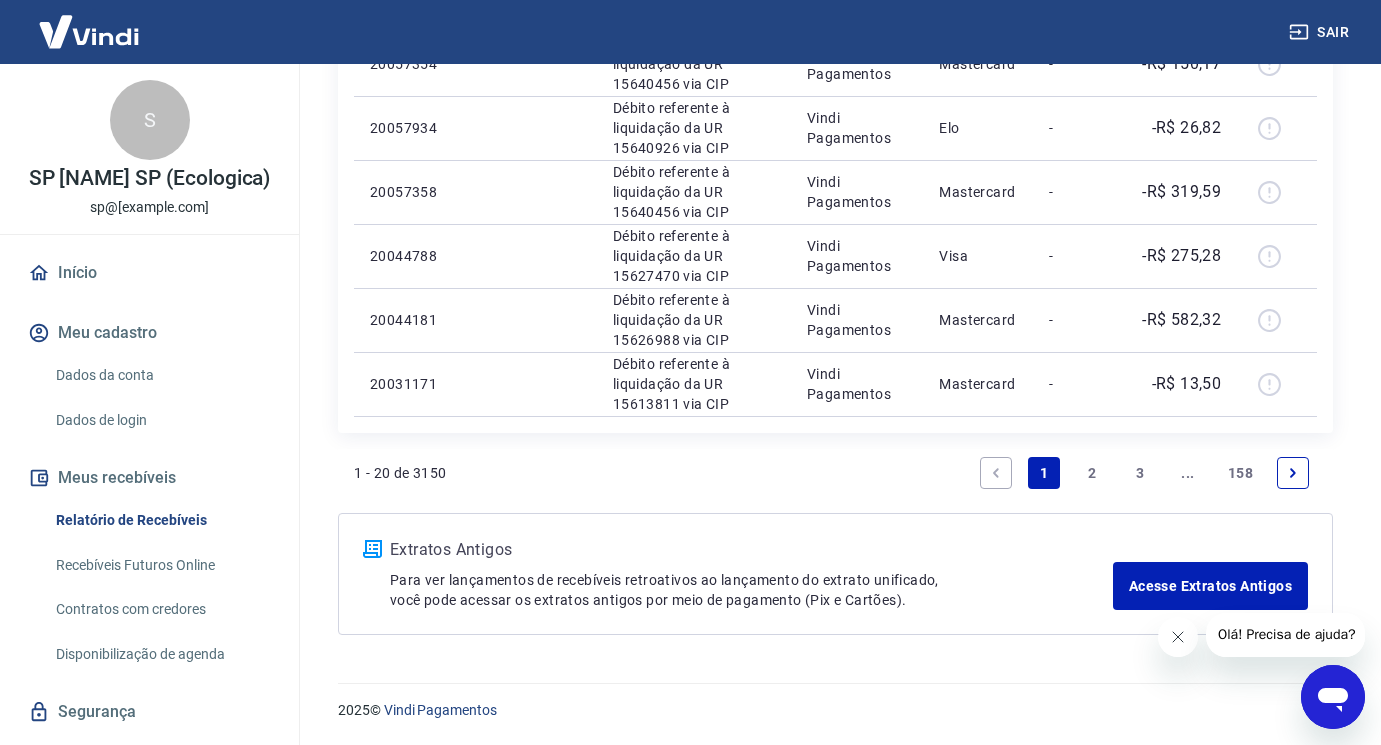 click at bounding box center (1293, 473) 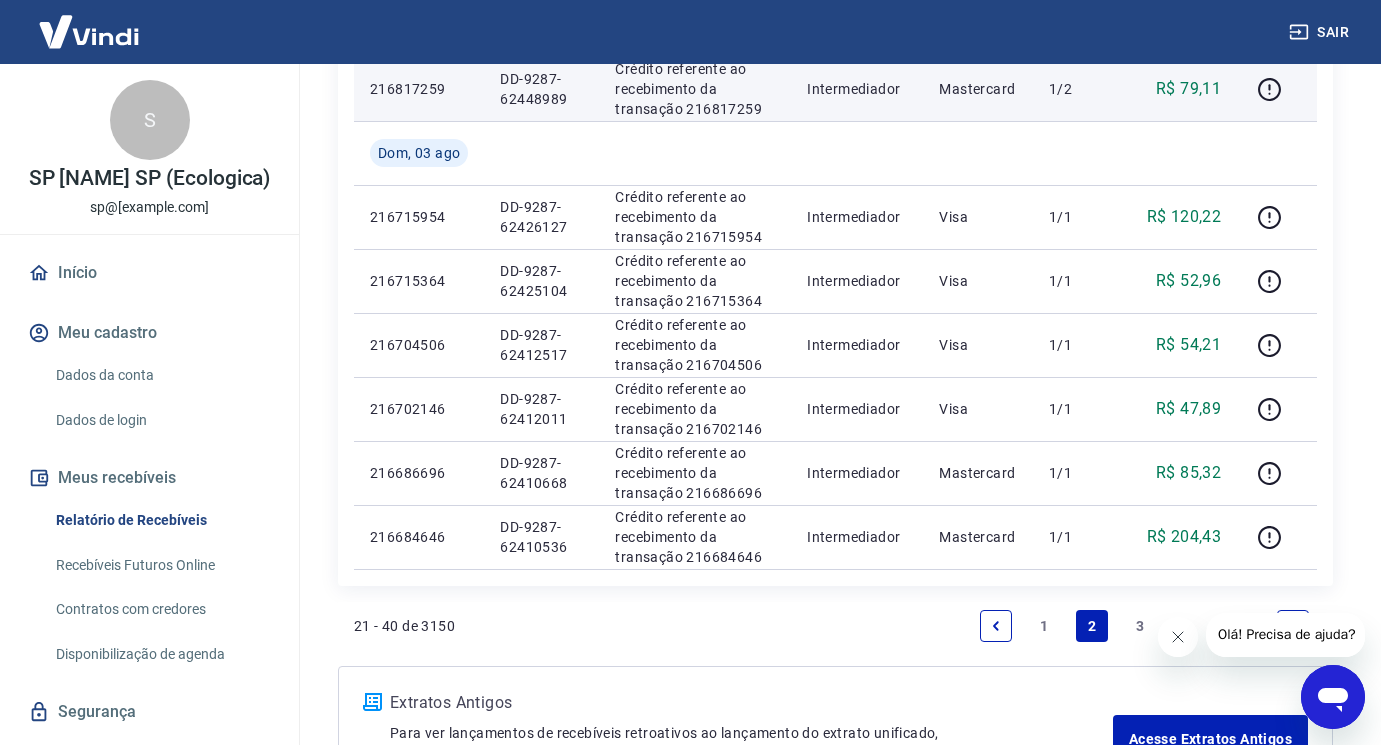 scroll, scrollTop: 1300, scrollLeft: 0, axis: vertical 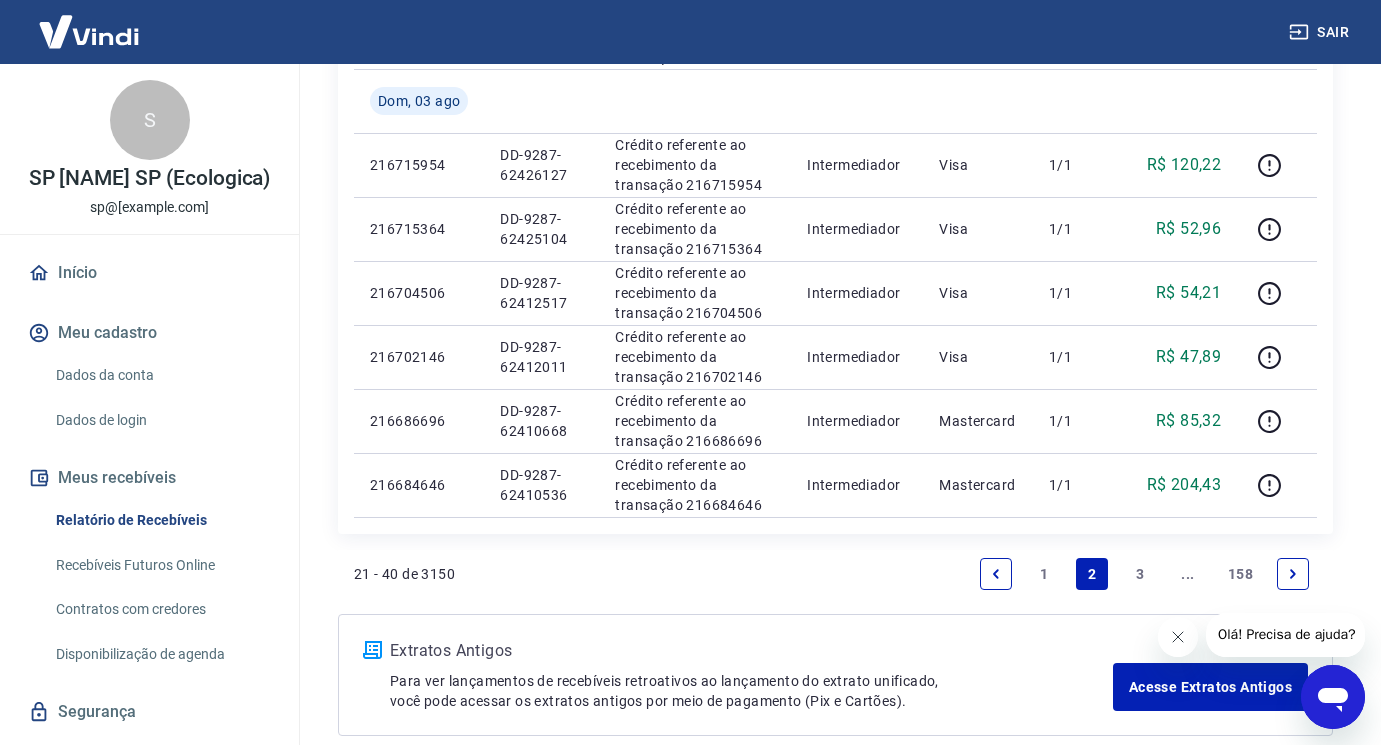 click on "Meus recebíveis" at bounding box center [149, 478] 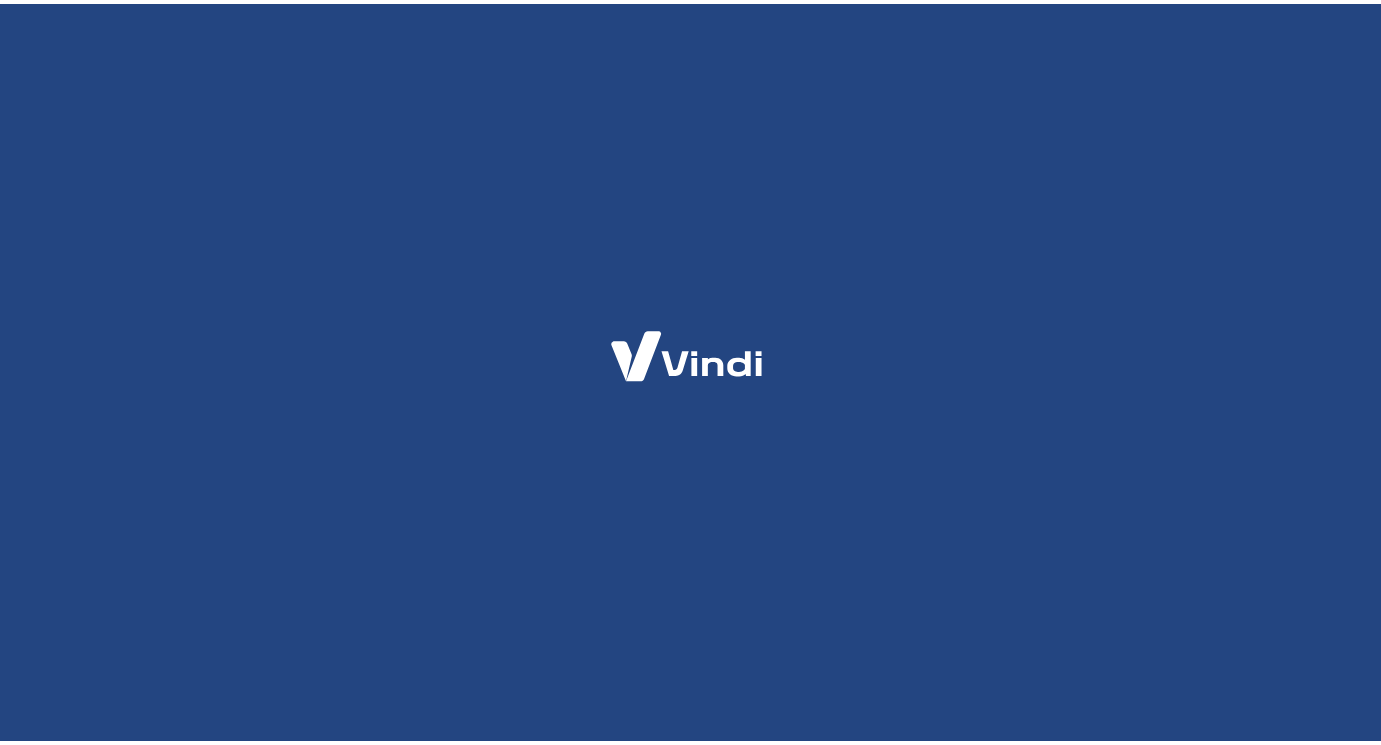 scroll, scrollTop: 0, scrollLeft: 0, axis: both 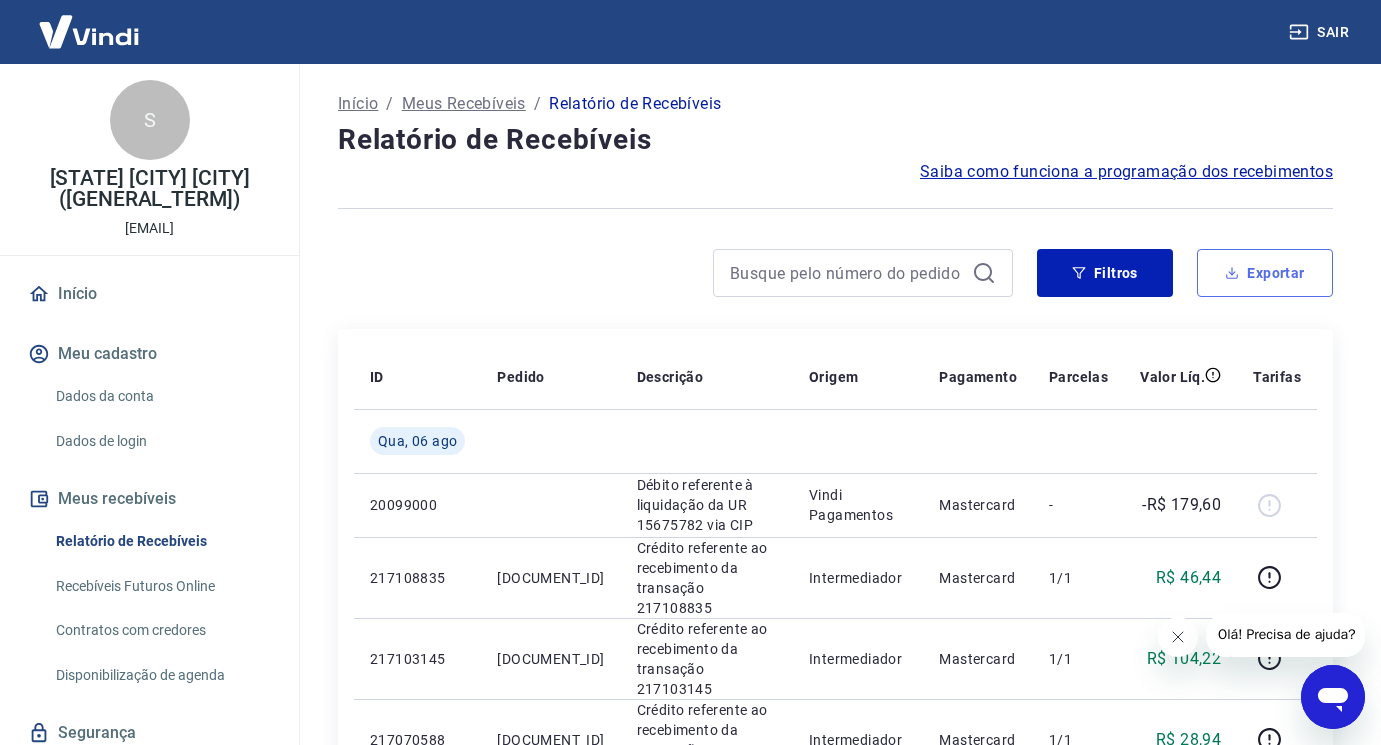 click on "Exportar" at bounding box center [1265, 273] 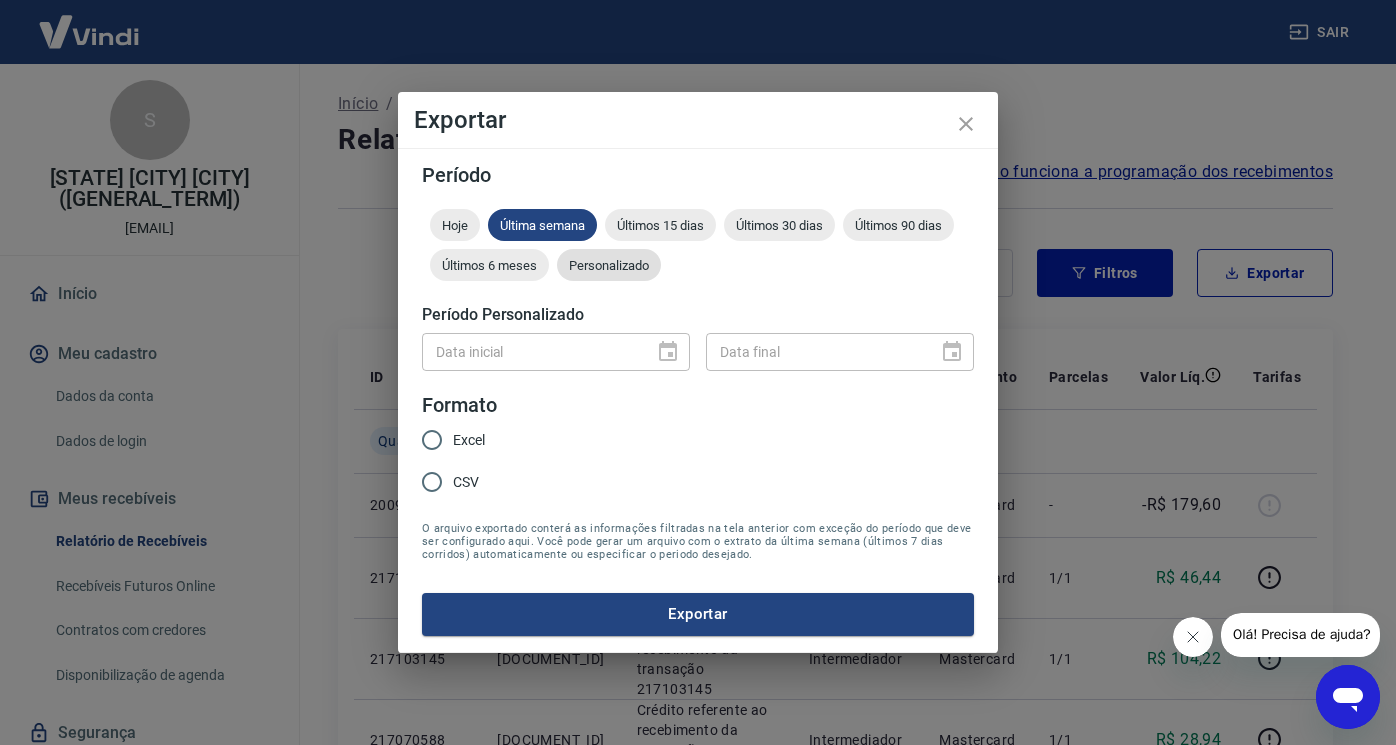 click on "Personalizado" at bounding box center (609, 265) 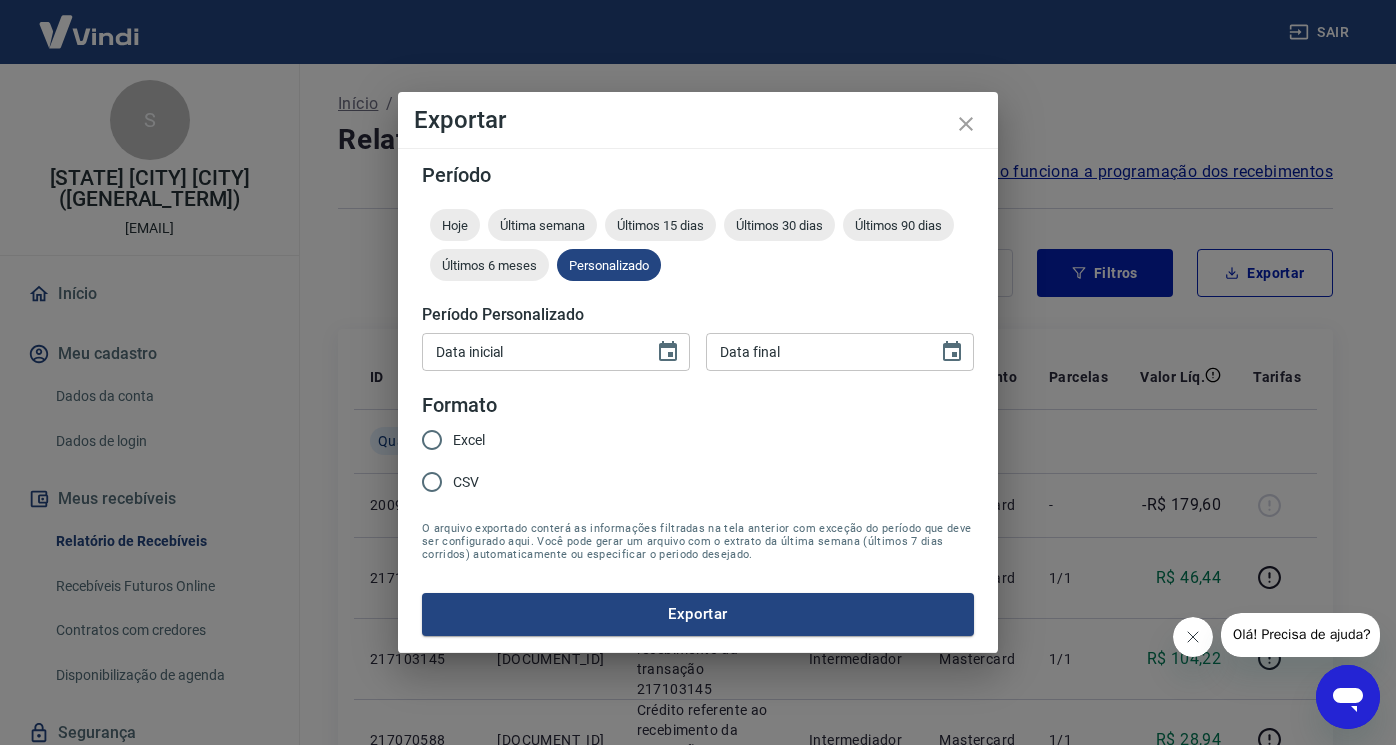 drag, startPoint x: 667, startPoint y: 349, endPoint x: 646, endPoint y: 344, distance: 21.587032 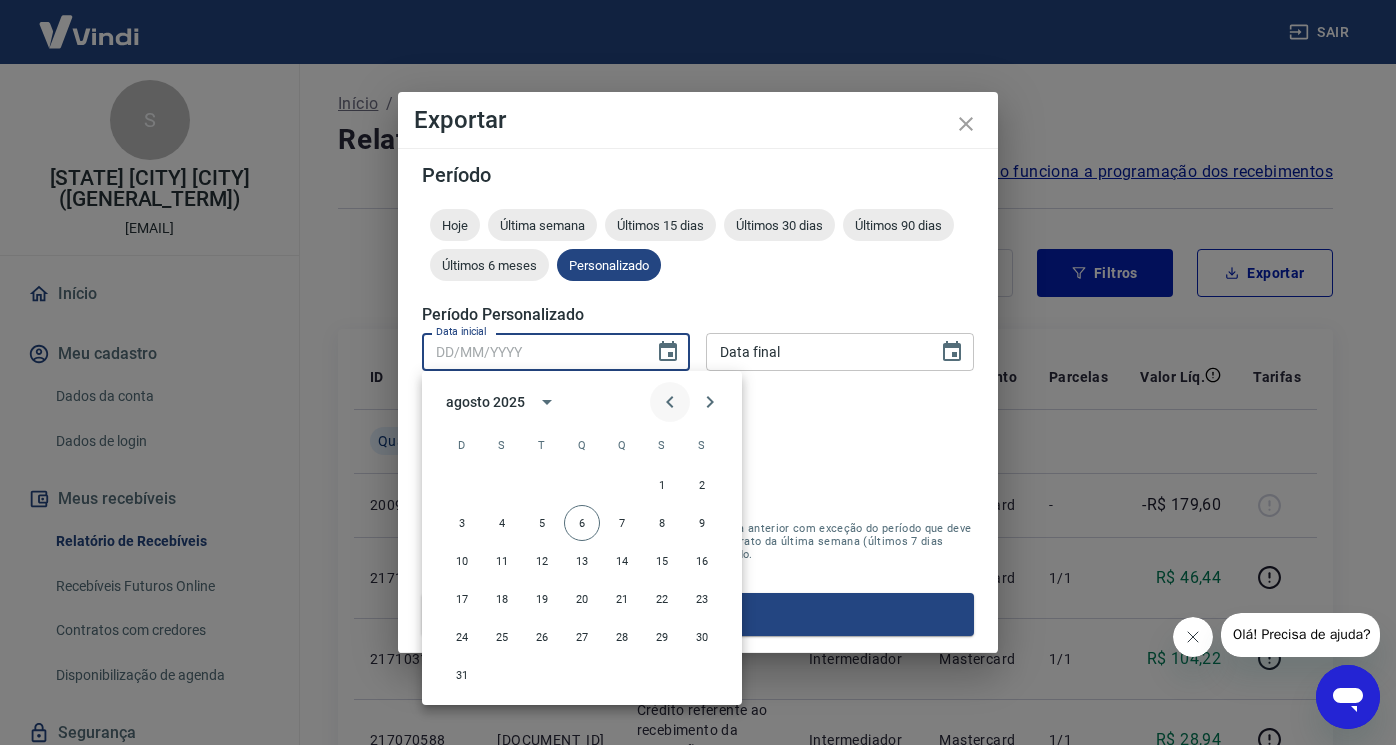 click 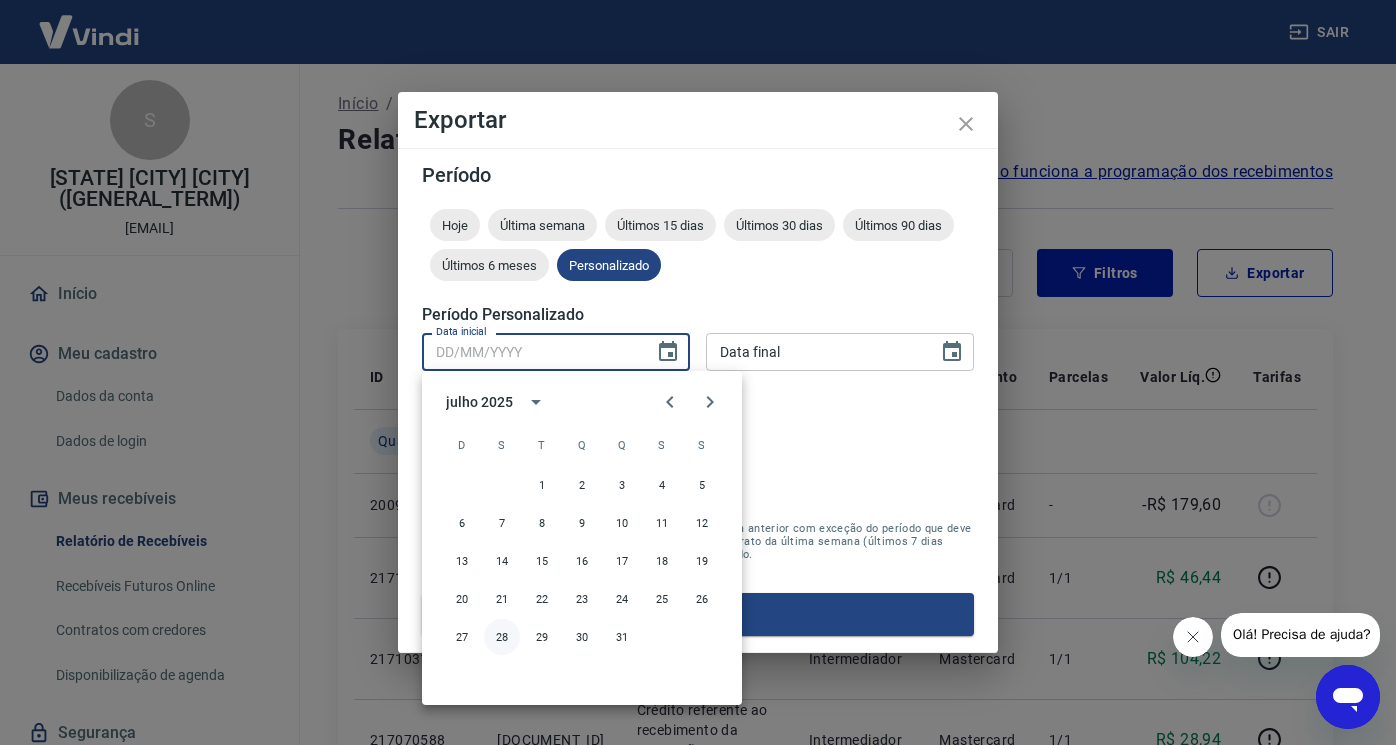 click on "28" at bounding box center [502, 637] 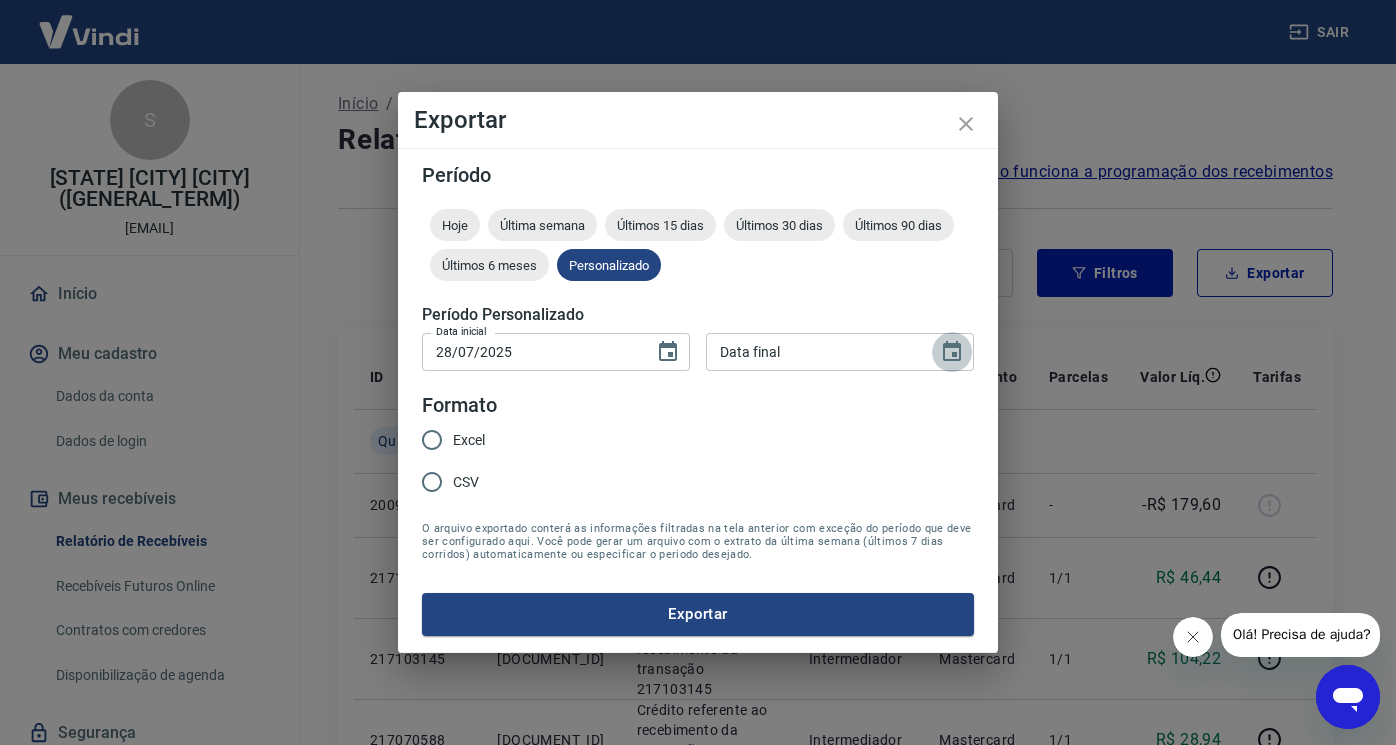 click 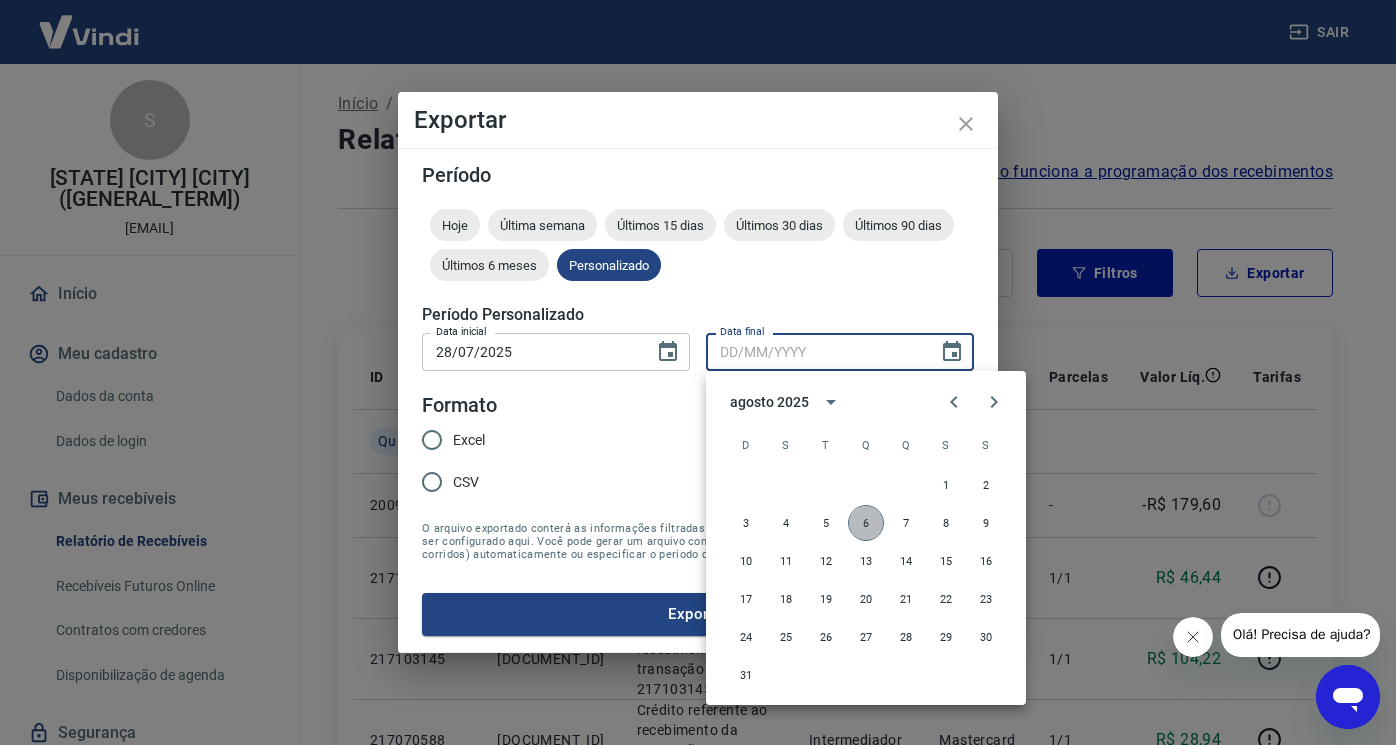 click on "6" at bounding box center (866, 523) 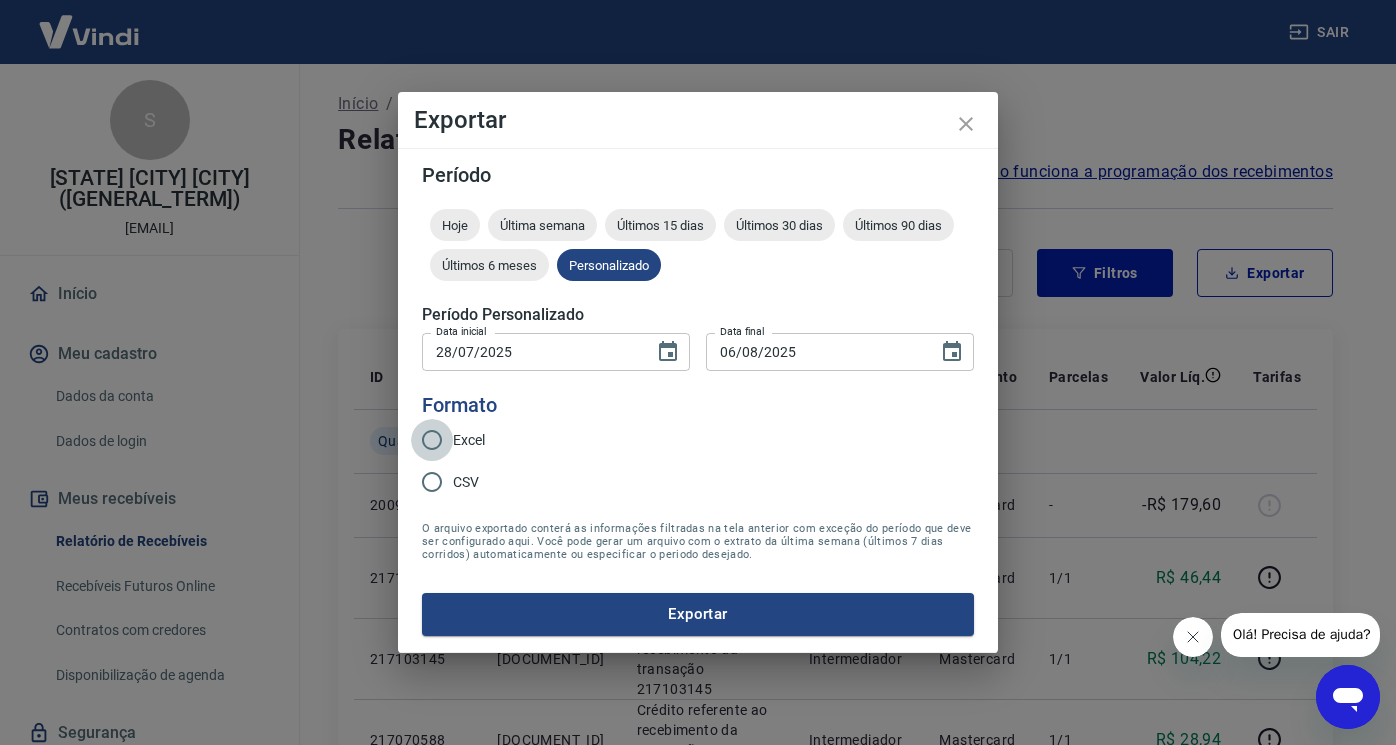 click on "Excel" at bounding box center [432, 440] 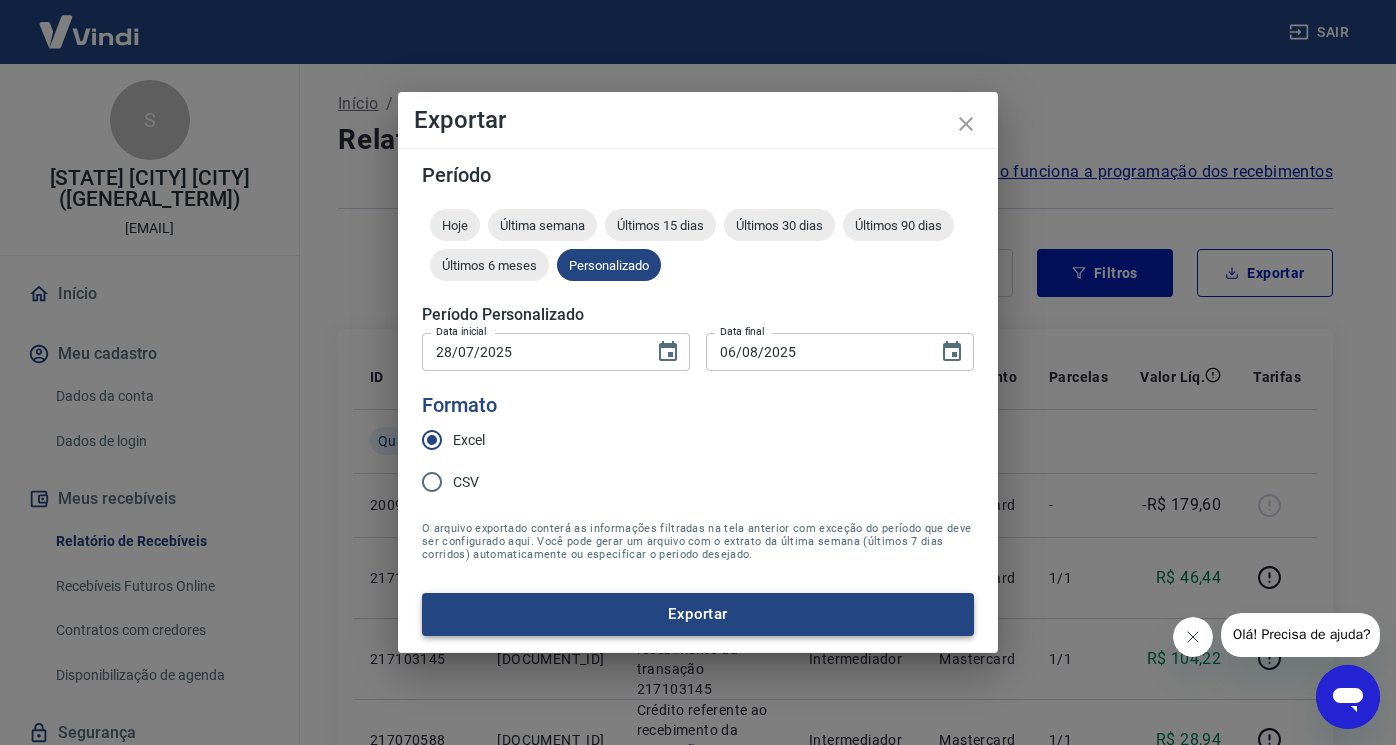 click on "Exportar" at bounding box center (698, 614) 